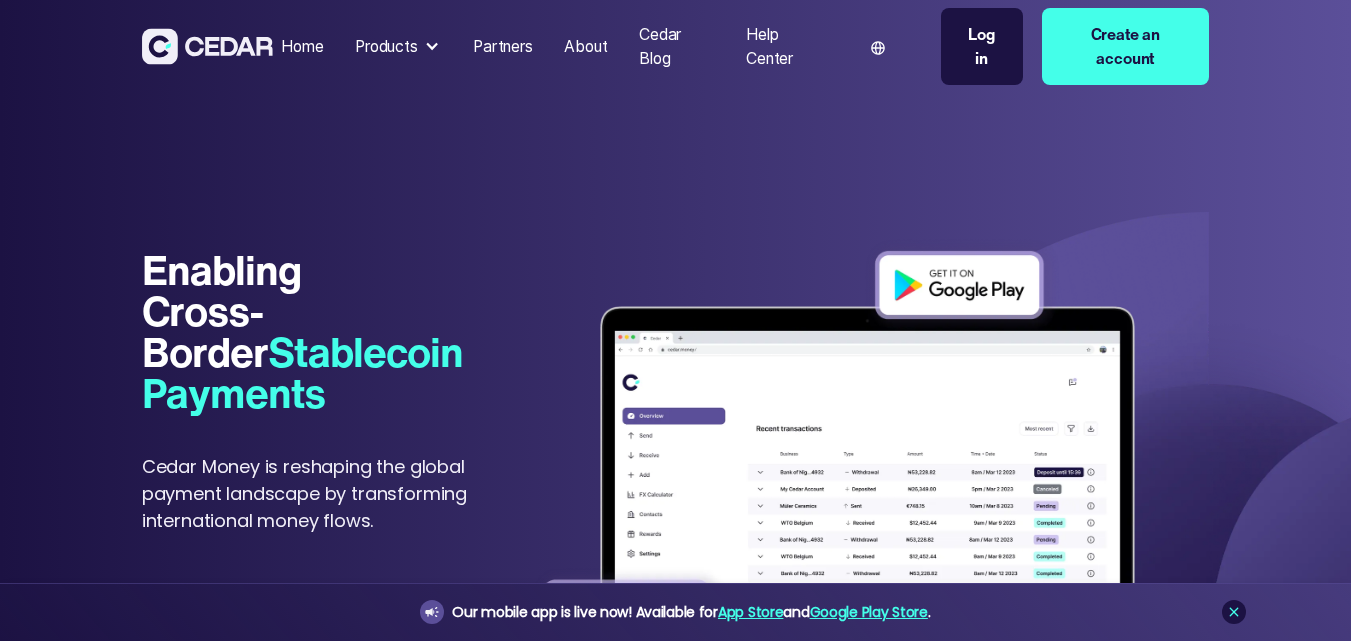 scroll, scrollTop: 0, scrollLeft: 0, axis: both 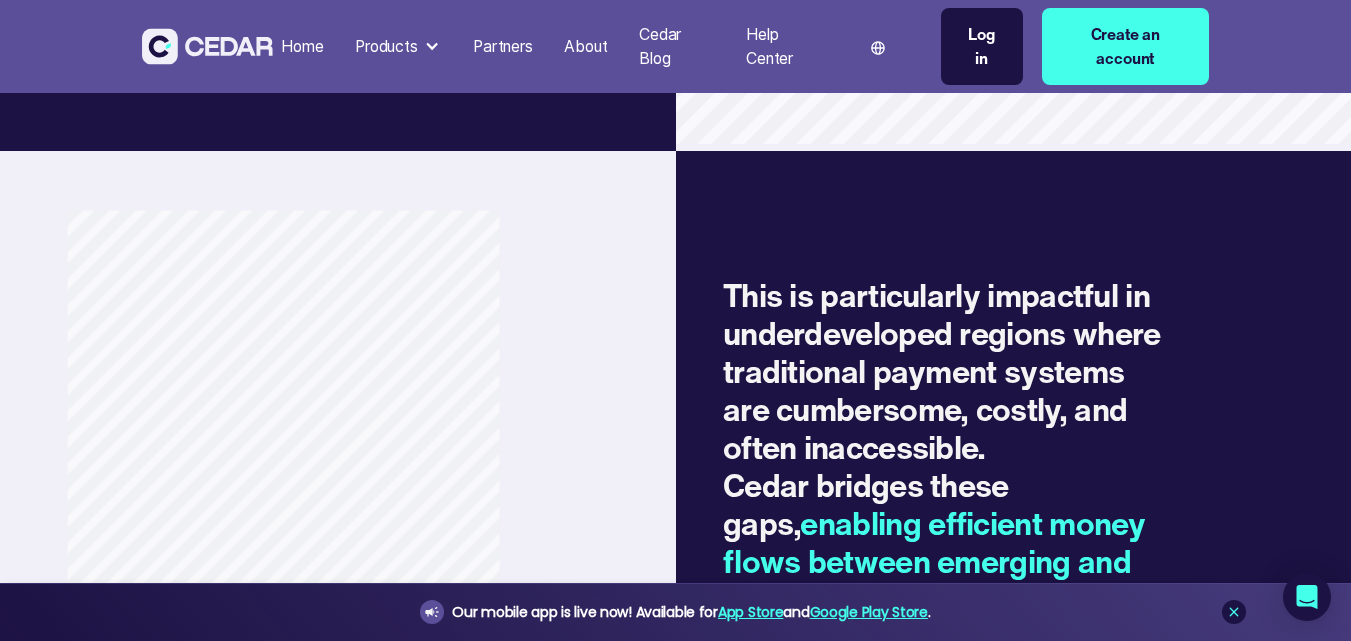 click on "Products" at bounding box center (386, 47) 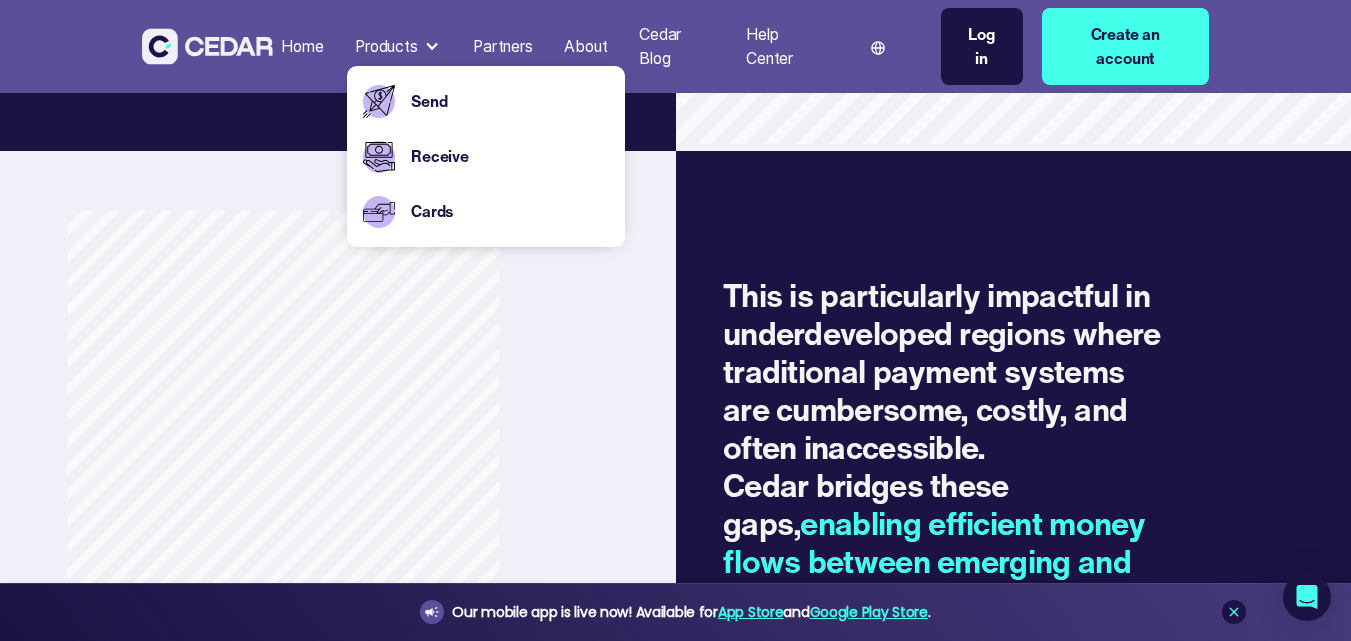 click on "This is particularly impactful in underdeveloped regions where traditional payment systems are cumbersome, costly, and often inaccessible.    Cedar bridges these gaps,  enabling efficient money flows between emerging and developed markets." at bounding box center (943, 447) 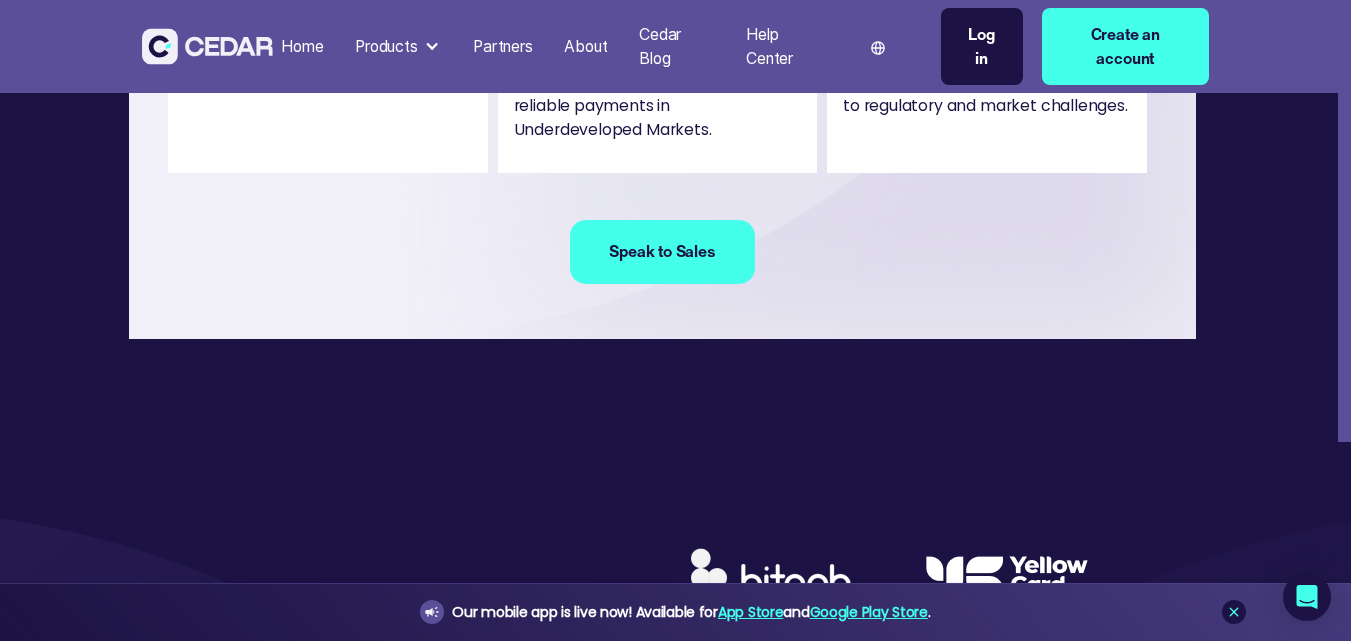 scroll, scrollTop: 4200, scrollLeft: 0, axis: vertical 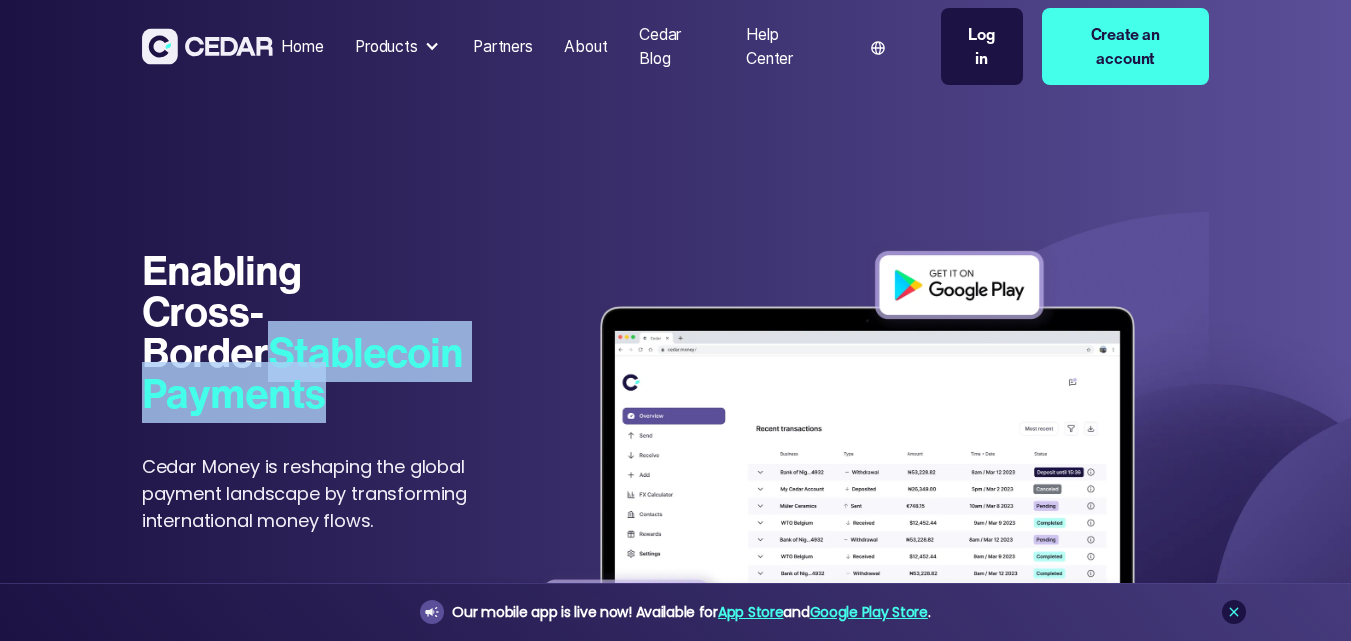 click on "Enabling  Cross-Border  Stablecoin Payments Enabling  Cross-Border  Stablecoin Payments Cedar Money is reshaping the global payment landscape by transforming international money flows." at bounding box center (334, 391) 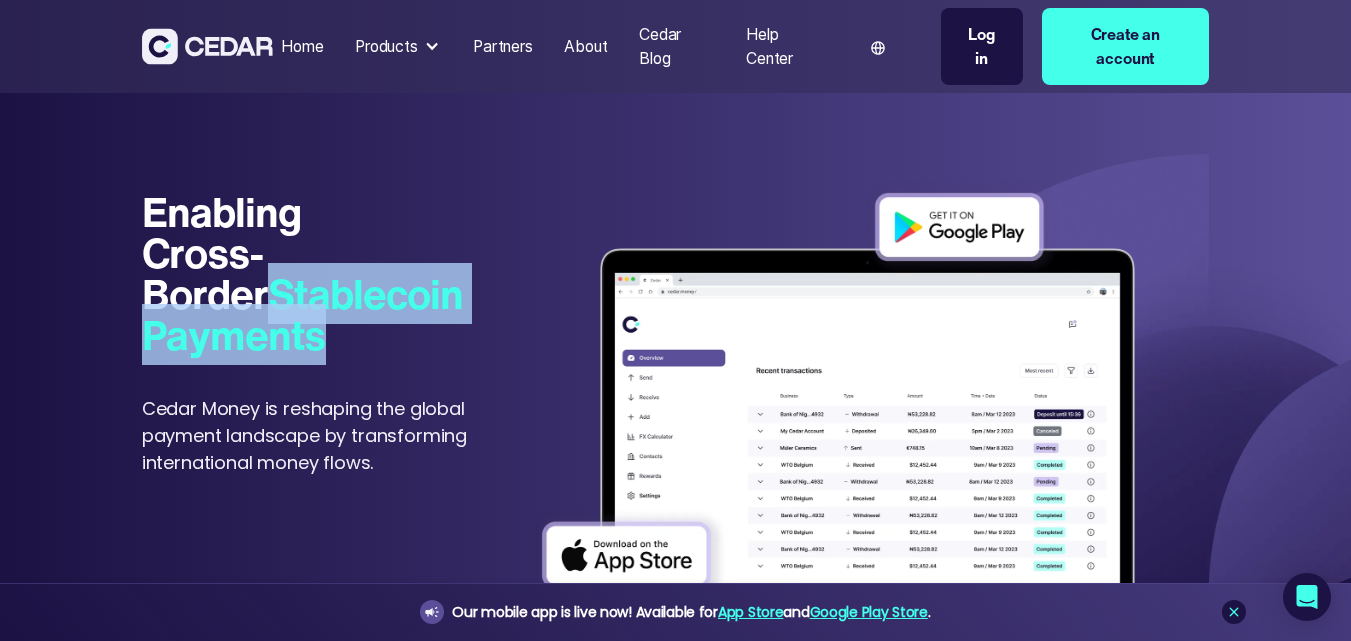 scroll, scrollTop: 100, scrollLeft: 0, axis: vertical 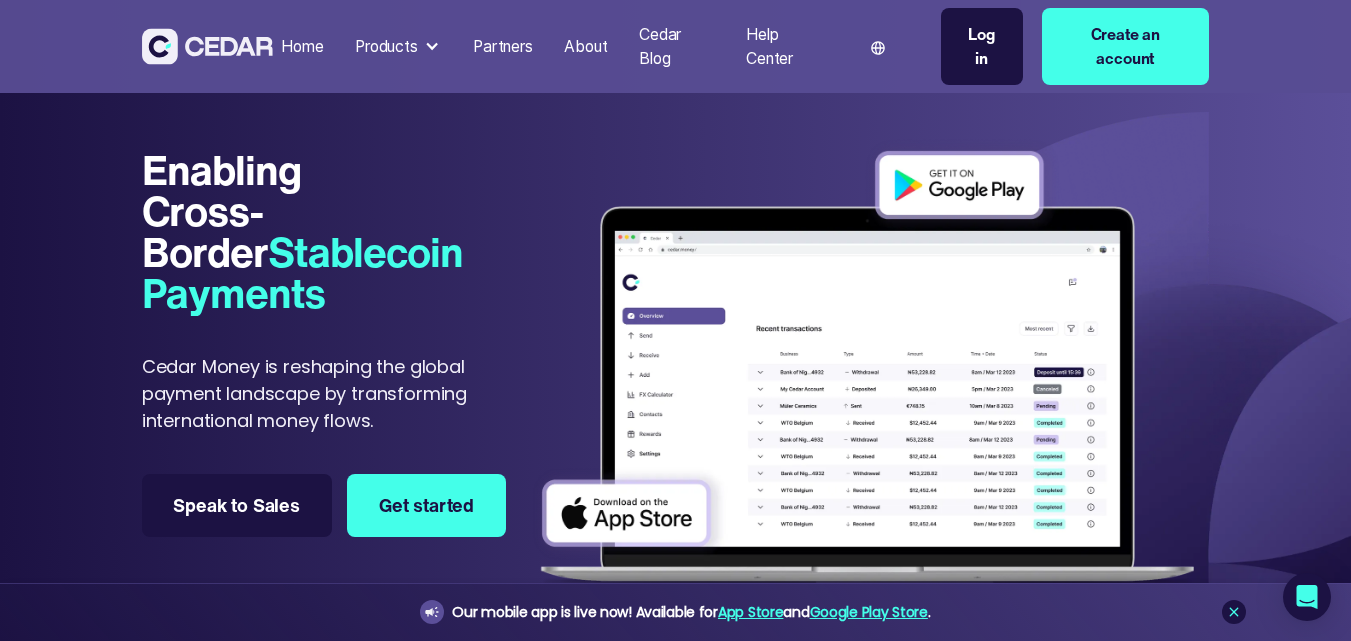 click on "Cedar Money is reshaping the global payment landscape by transforming international money flows." at bounding box center [334, 393] 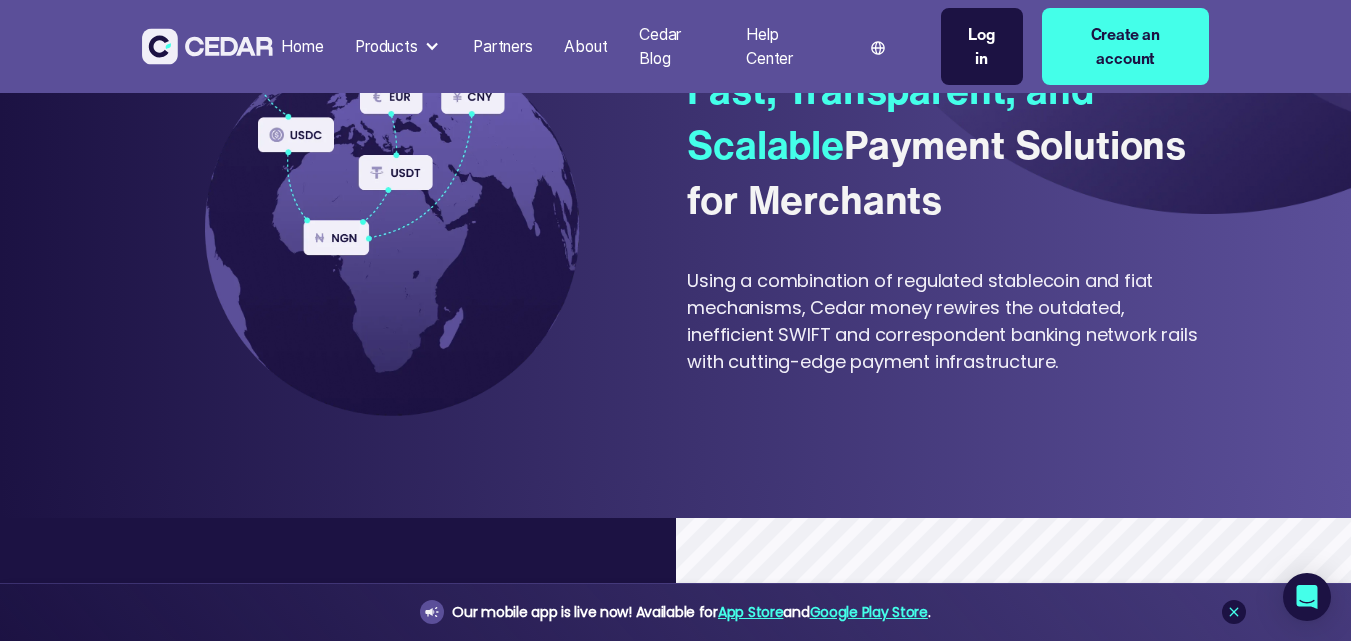 scroll, scrollTop: 0, scrollLeft: 0, axis: both 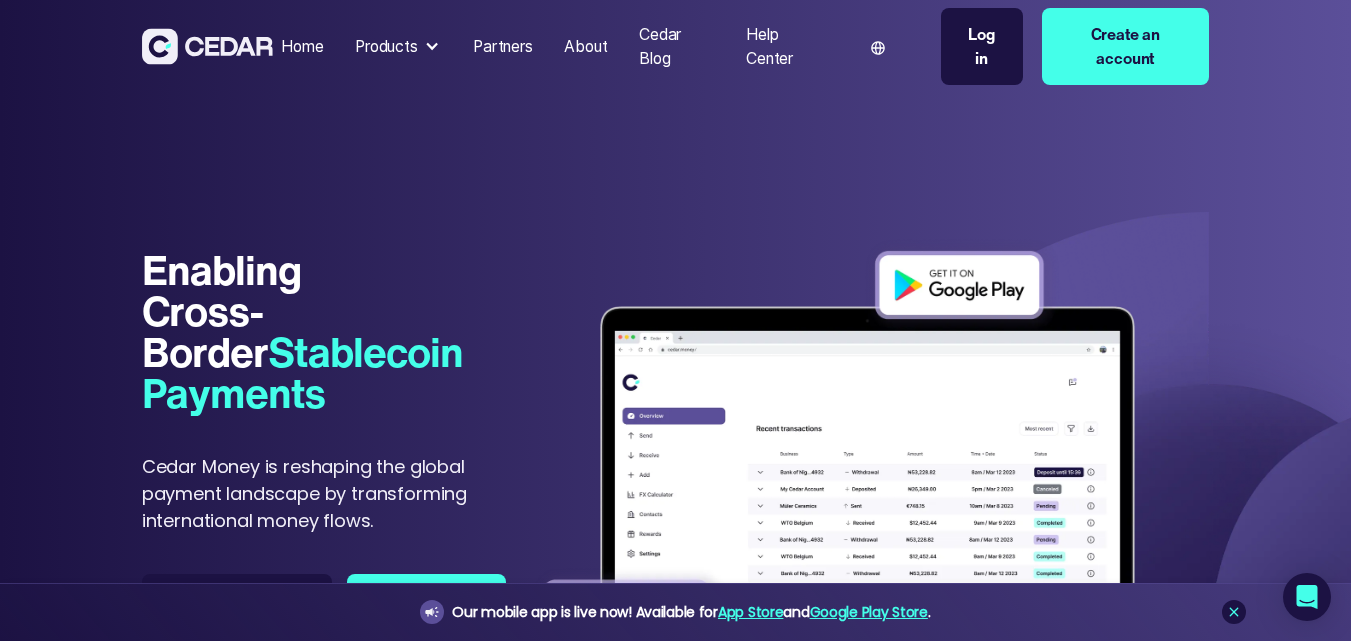 click at bounding box center (432, 47) 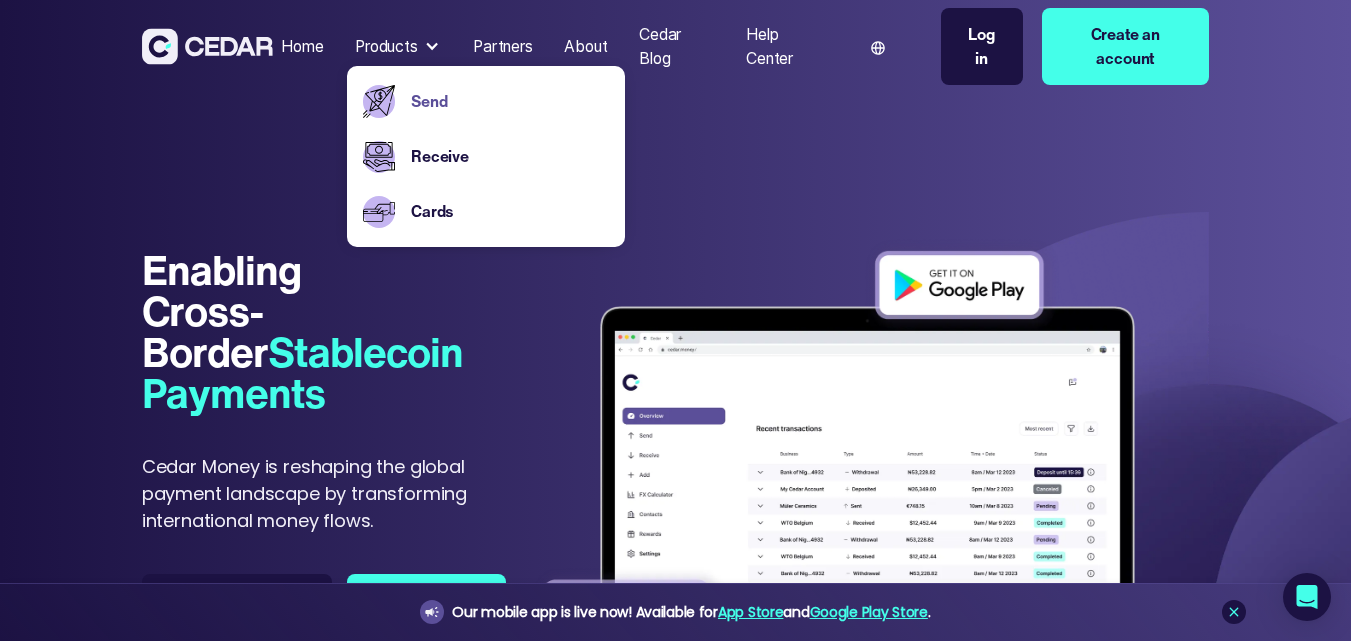 click on "Send" at bounding box center (510, 102) 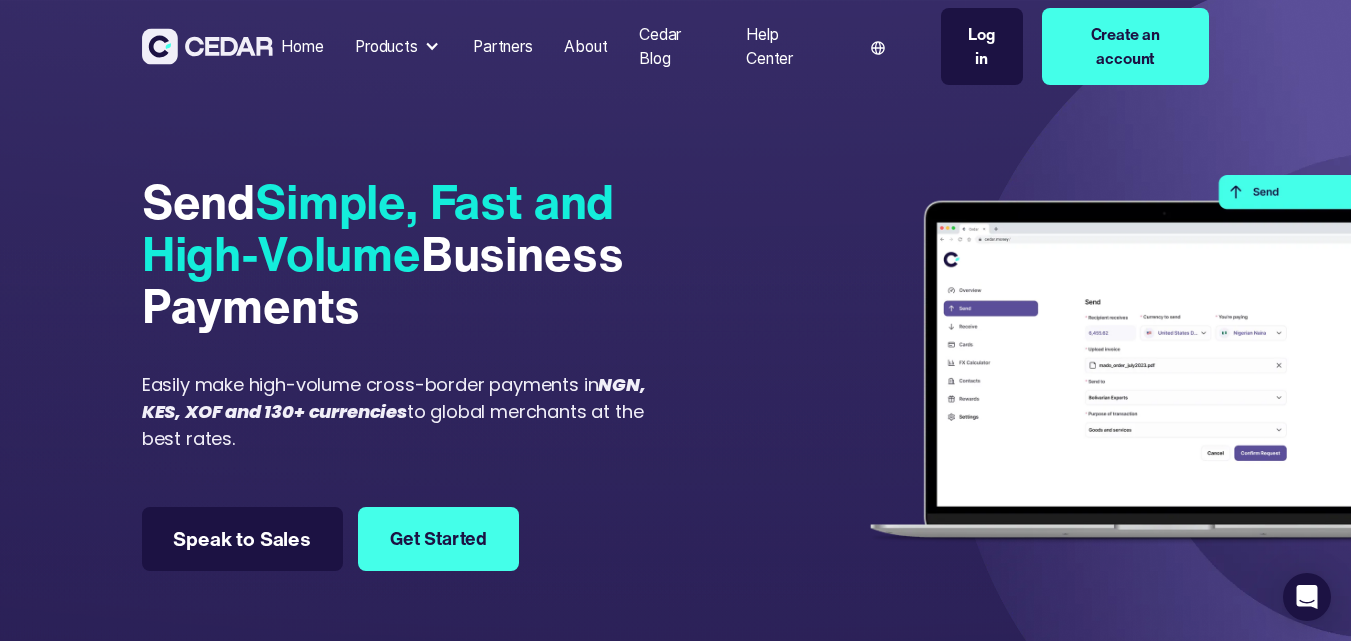scroll, scrollTop: 0, scrollLeft: 0, axis: both 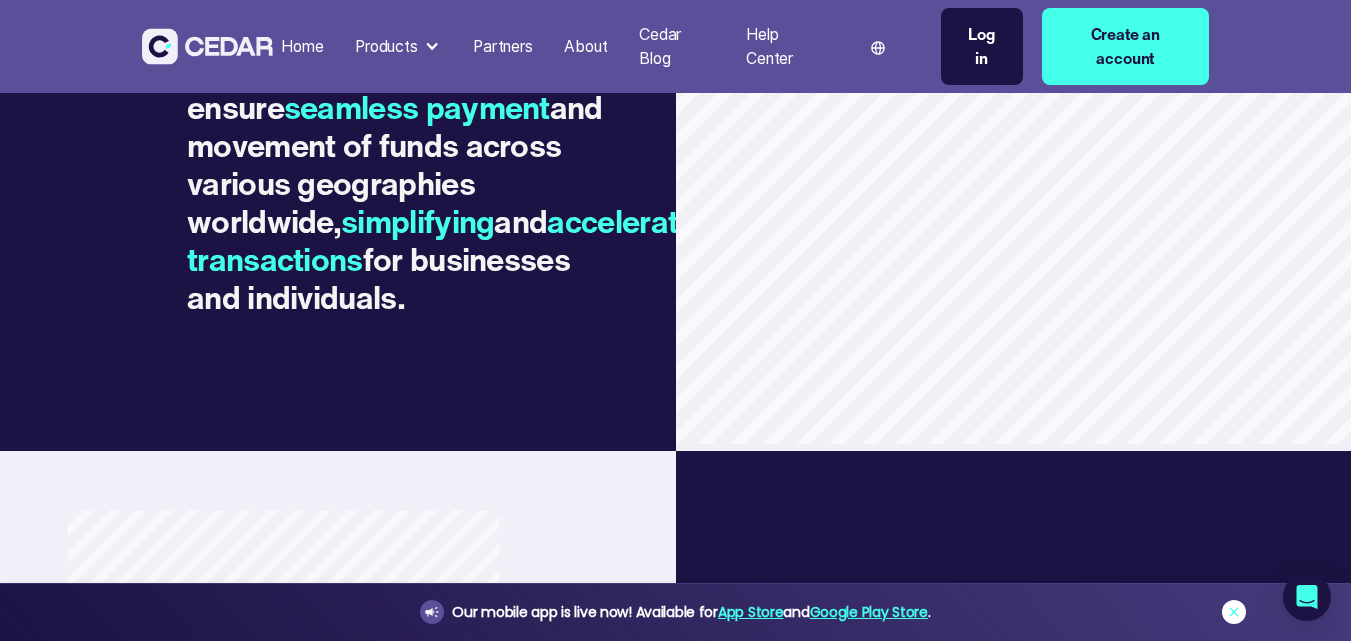 click 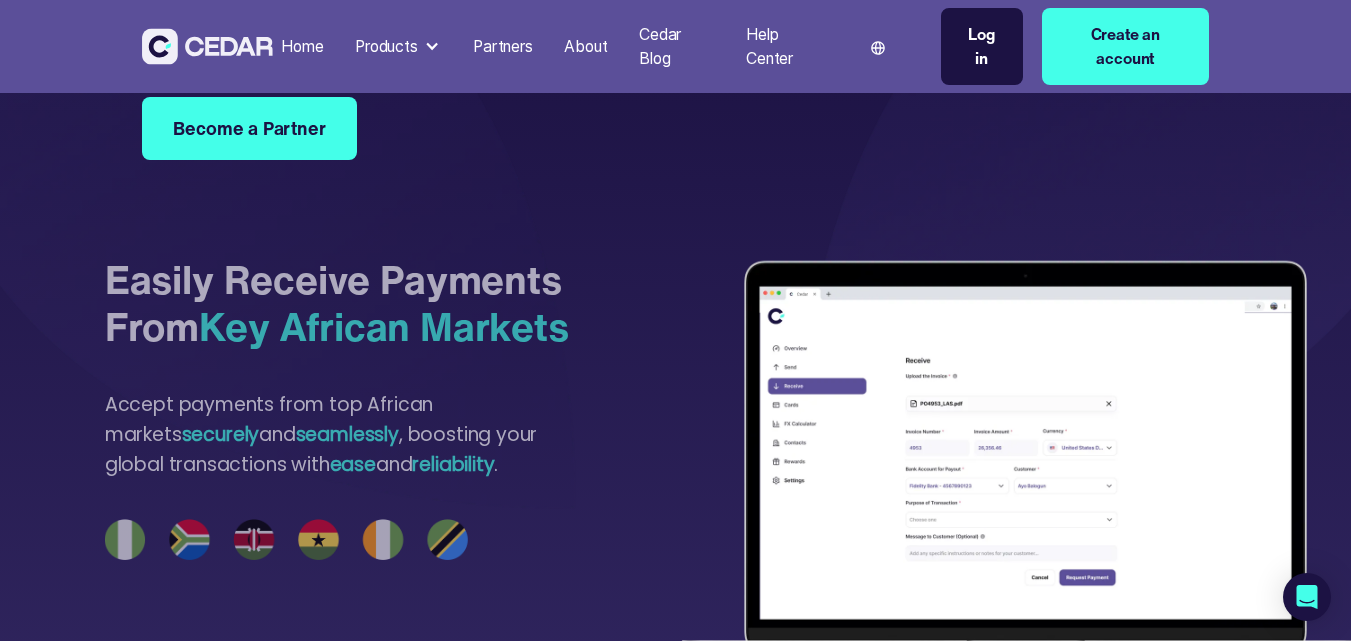scroll, scrollTop: 4900, scrollLeft: 0, axis: vertical 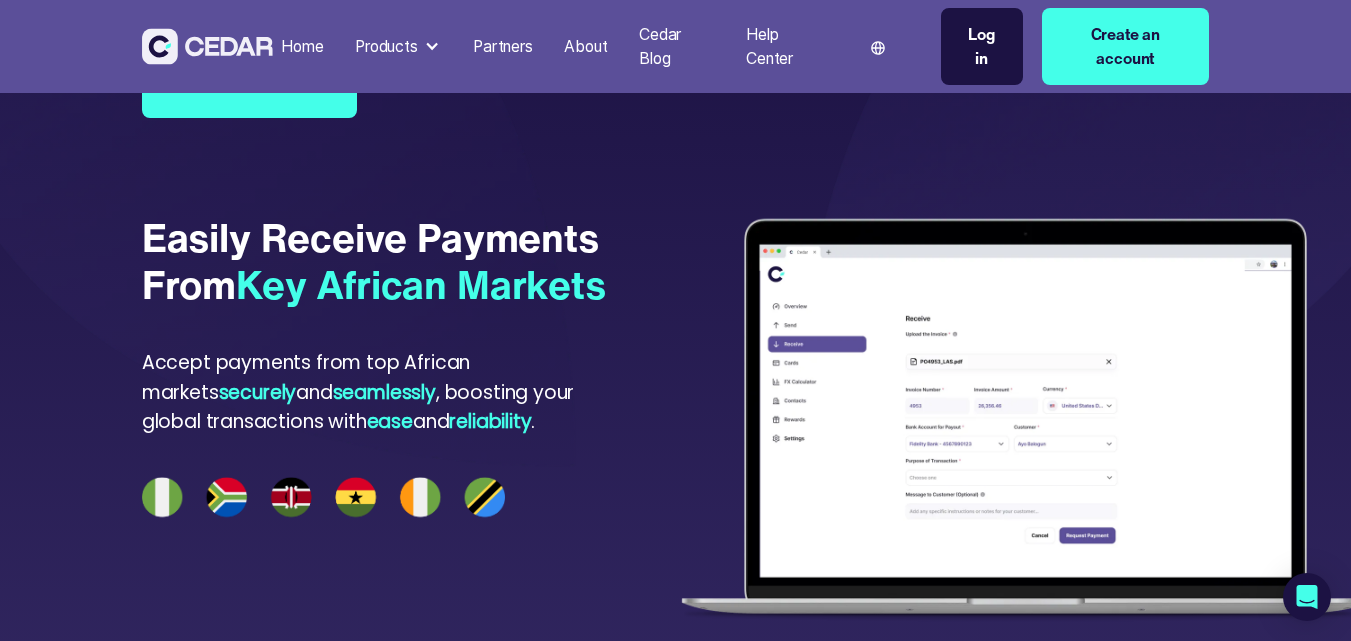 click on "Products" at bounding box center [398, 47] 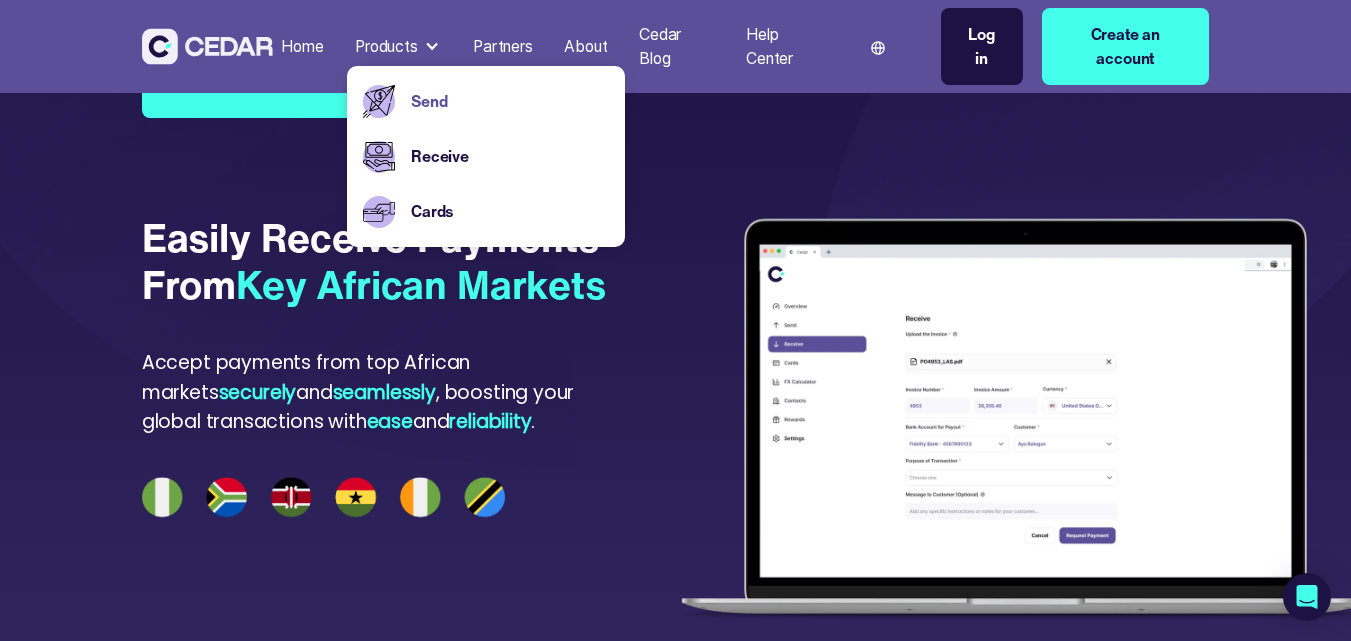 click on "Send" at bounding box center [510, 102] 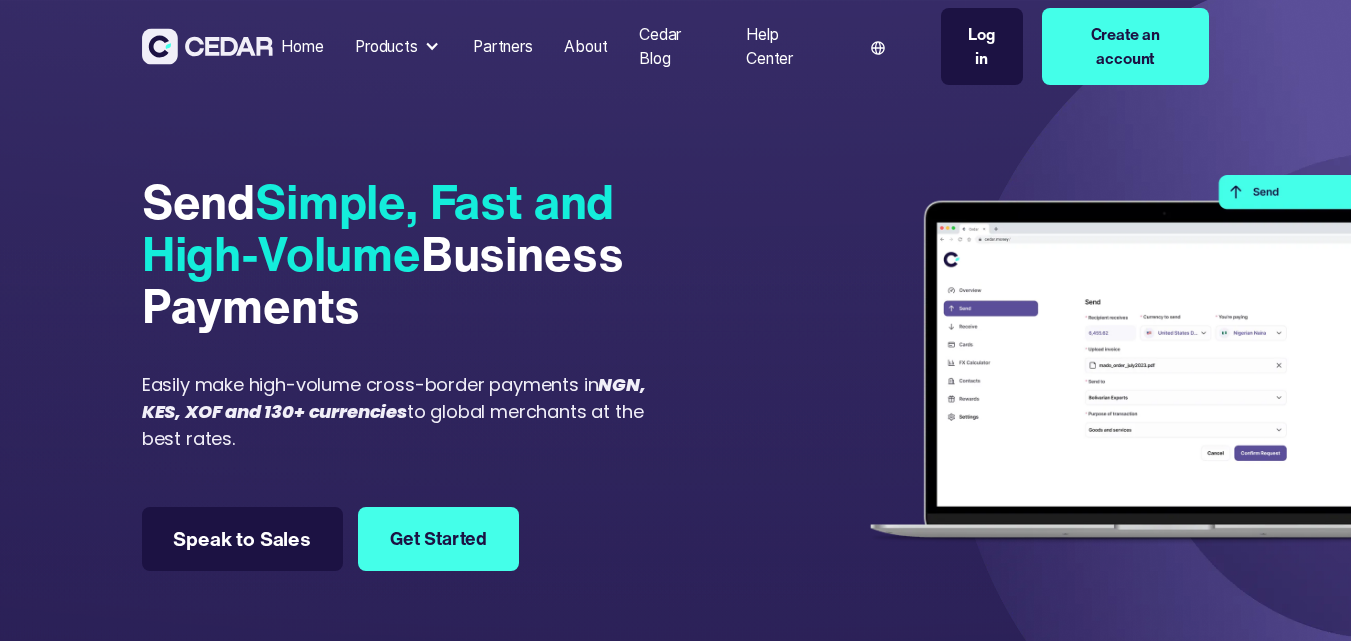 scroll, scrollTop: 0, scrollLeft: 0, axis: both 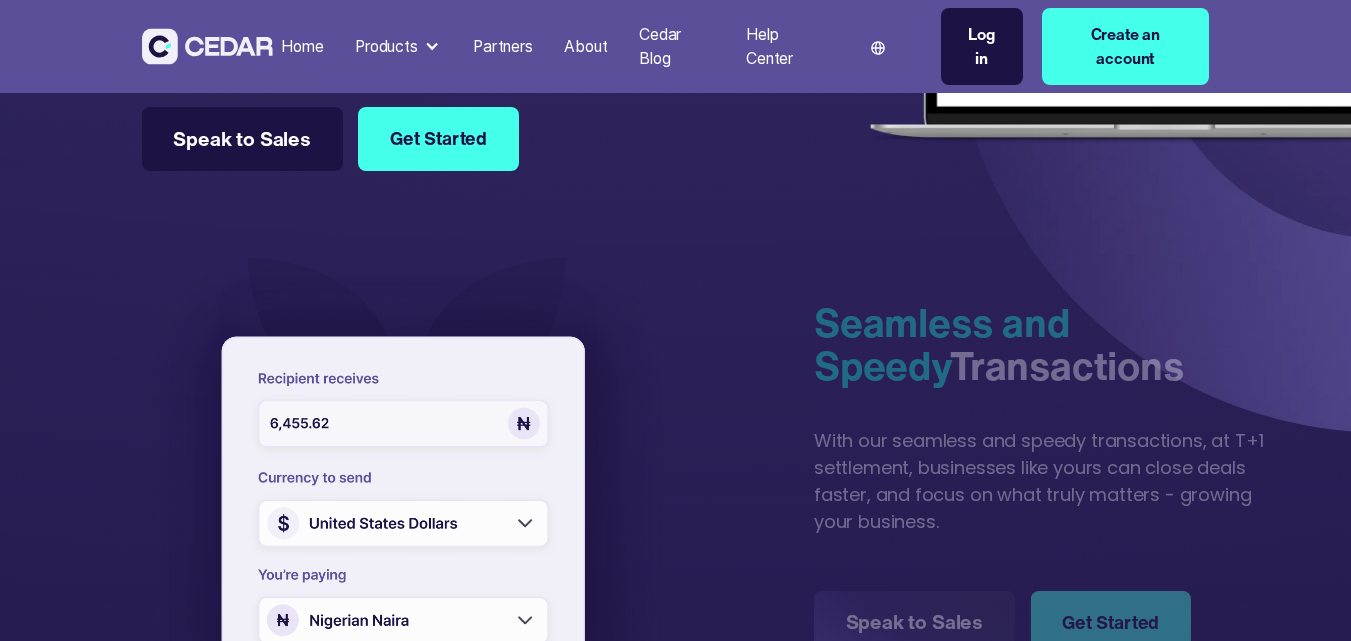 type on "******" 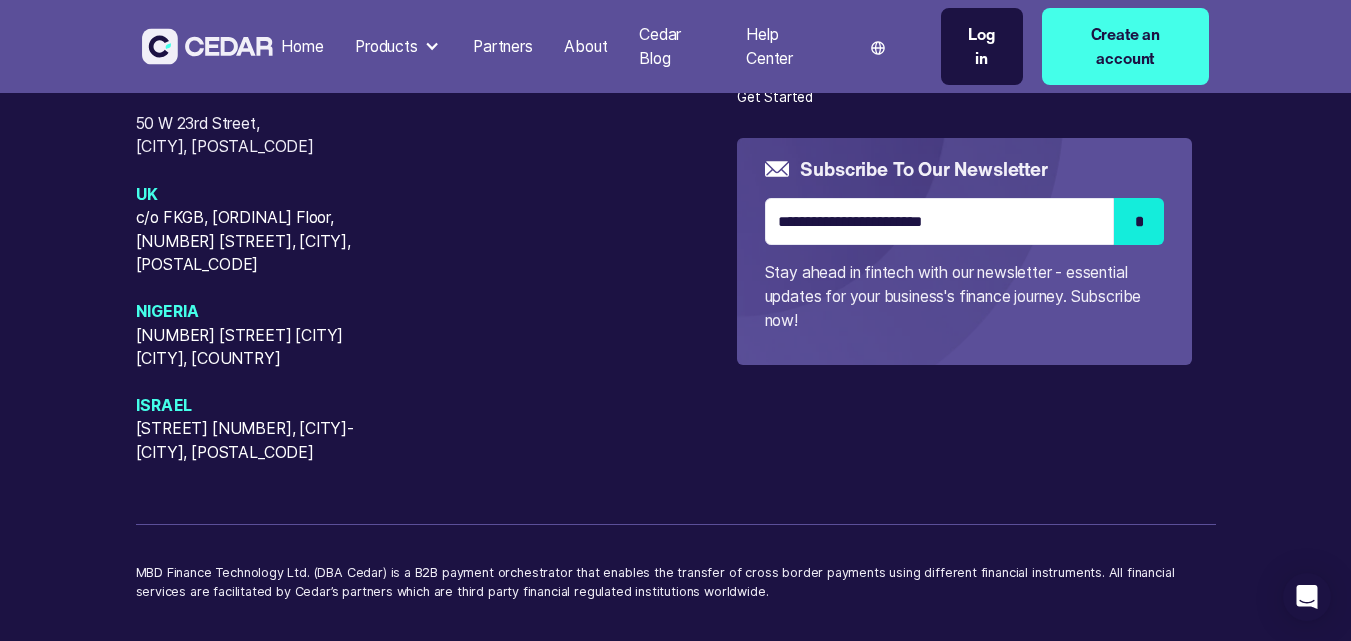 scroll, scrollTop: 5700, scrollLeft: 0, axis: vertical 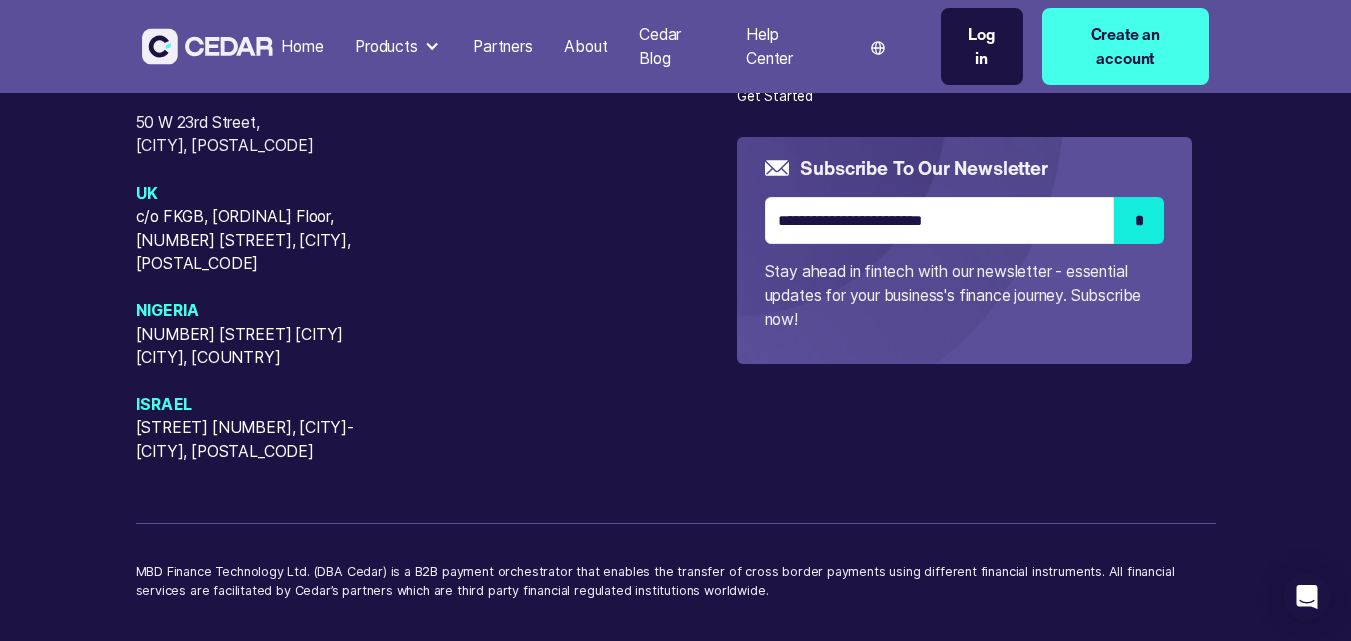 click on "Products" at bounding box center [386, 47] 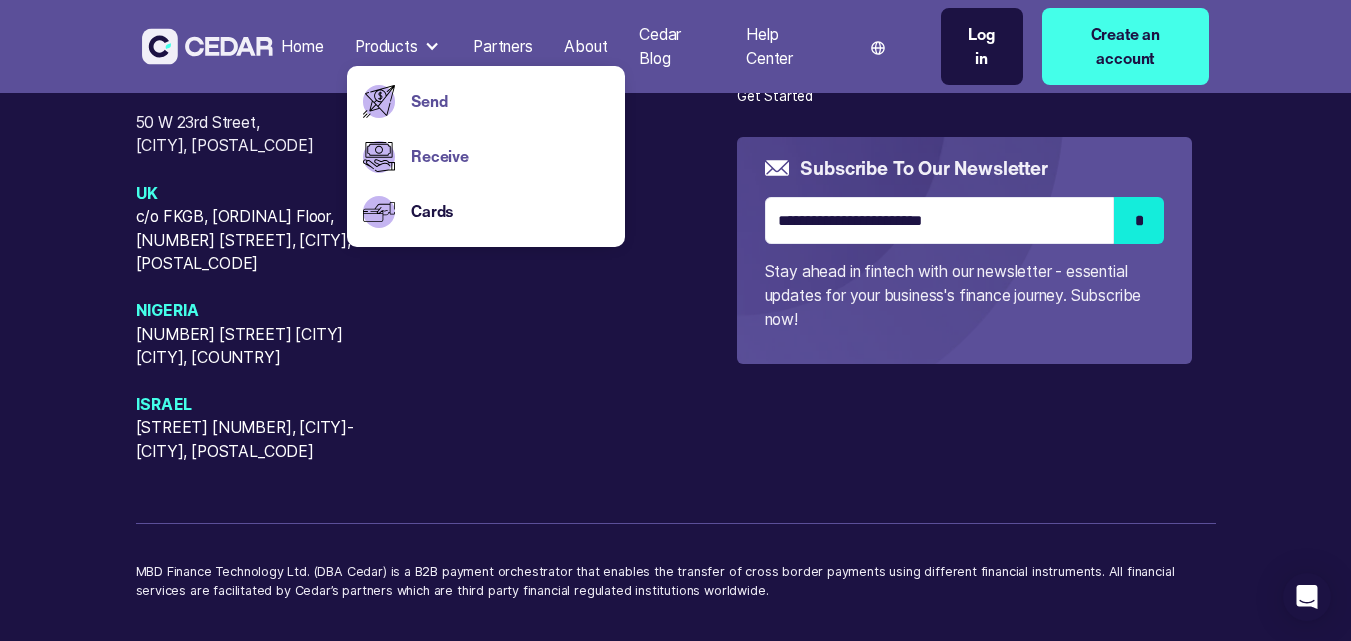 click on "Receive" at bounding box center [510, 157] 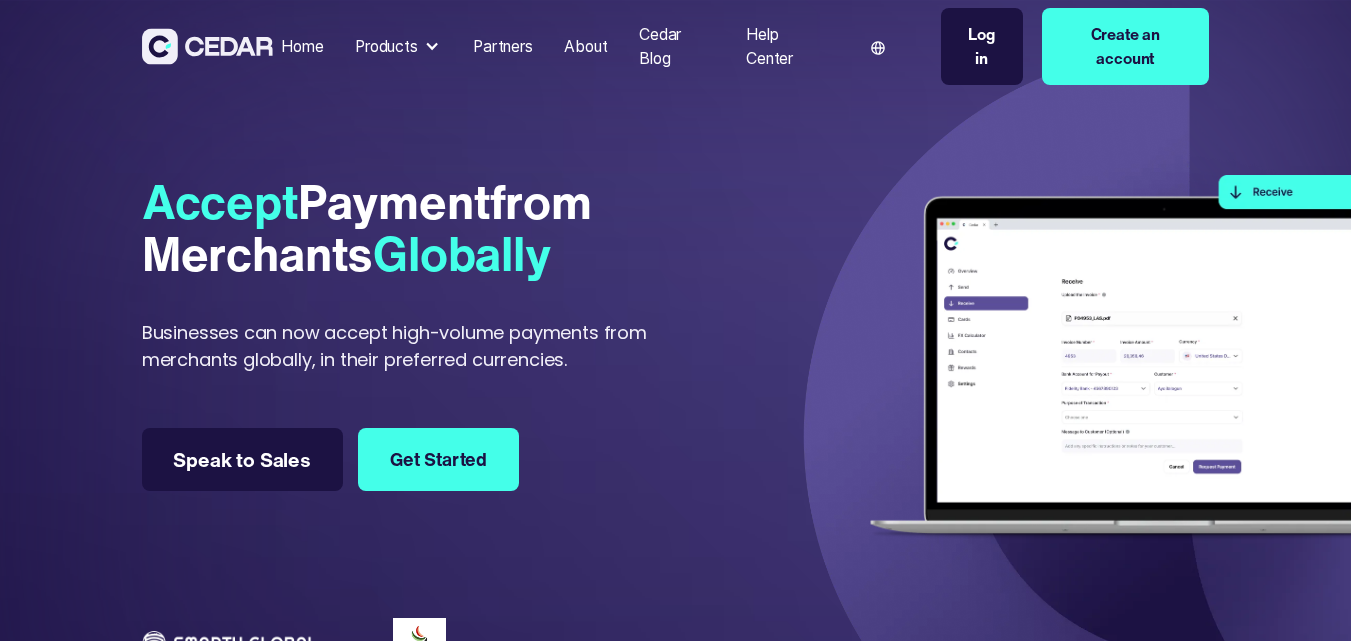 scroll, scrollTop: 0, scrollLeft: 0, axis: both 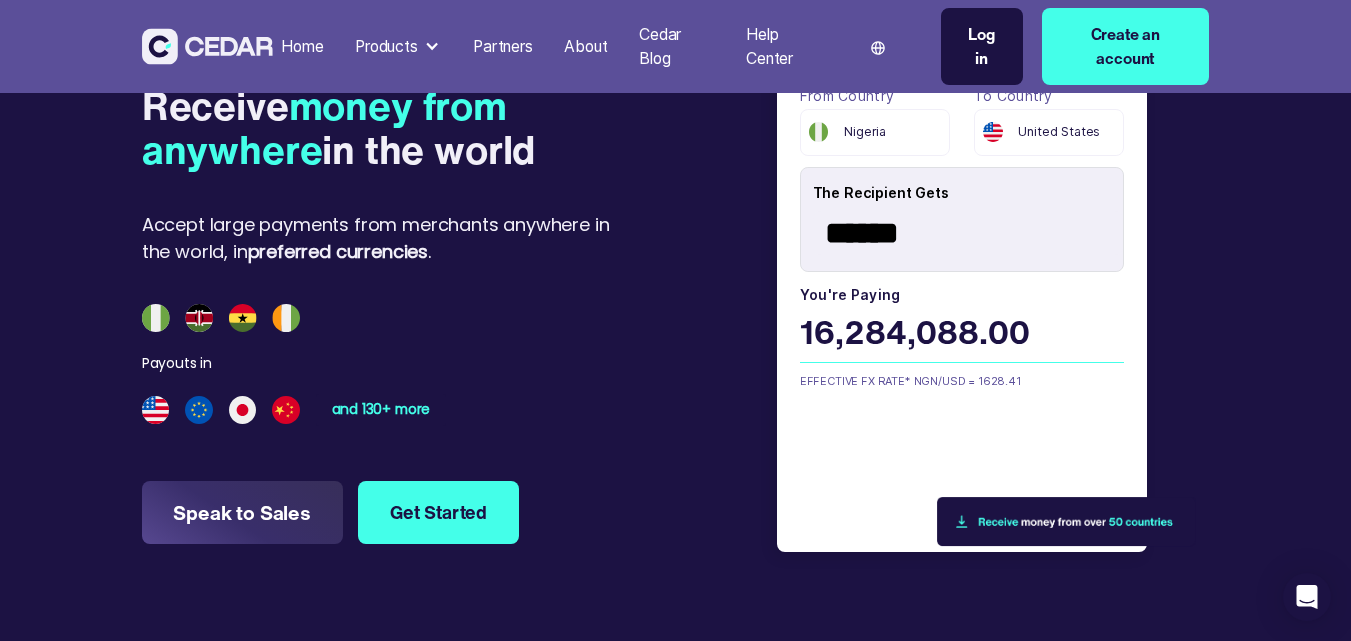 click on "NGN/USD = 1628.41" at bounding box center [988, 382] 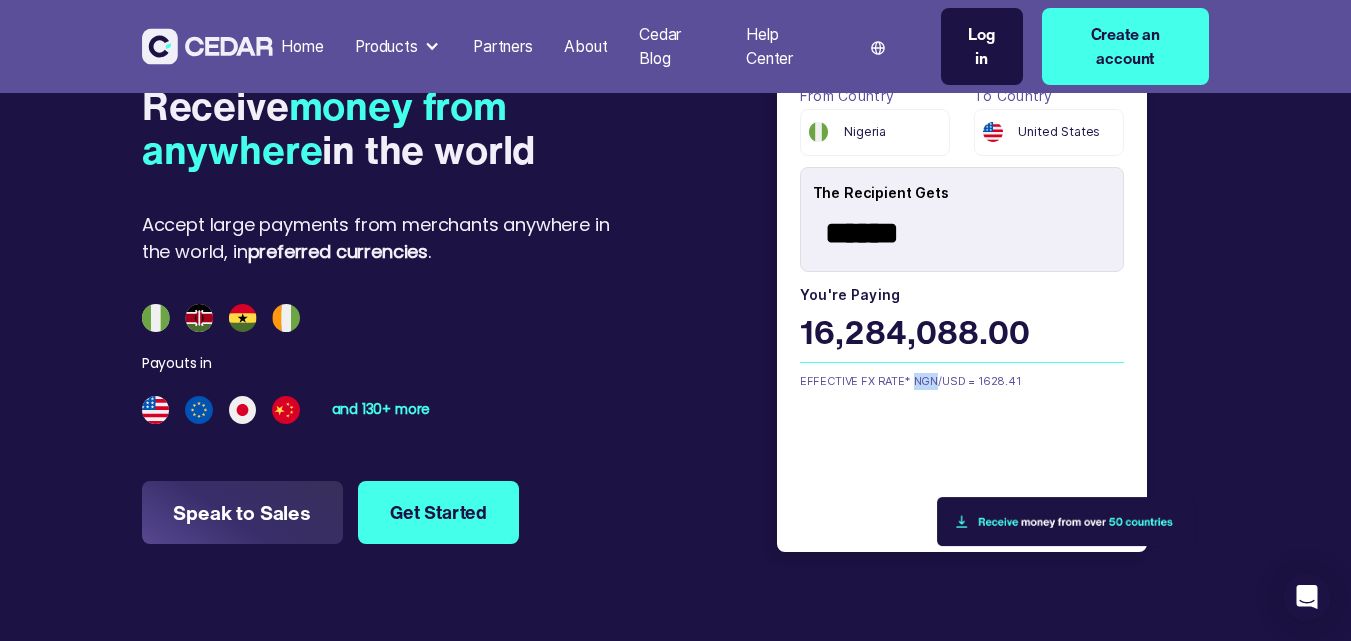 click on "NGN/USD = 1628.41" at bounding box center (988, 382) 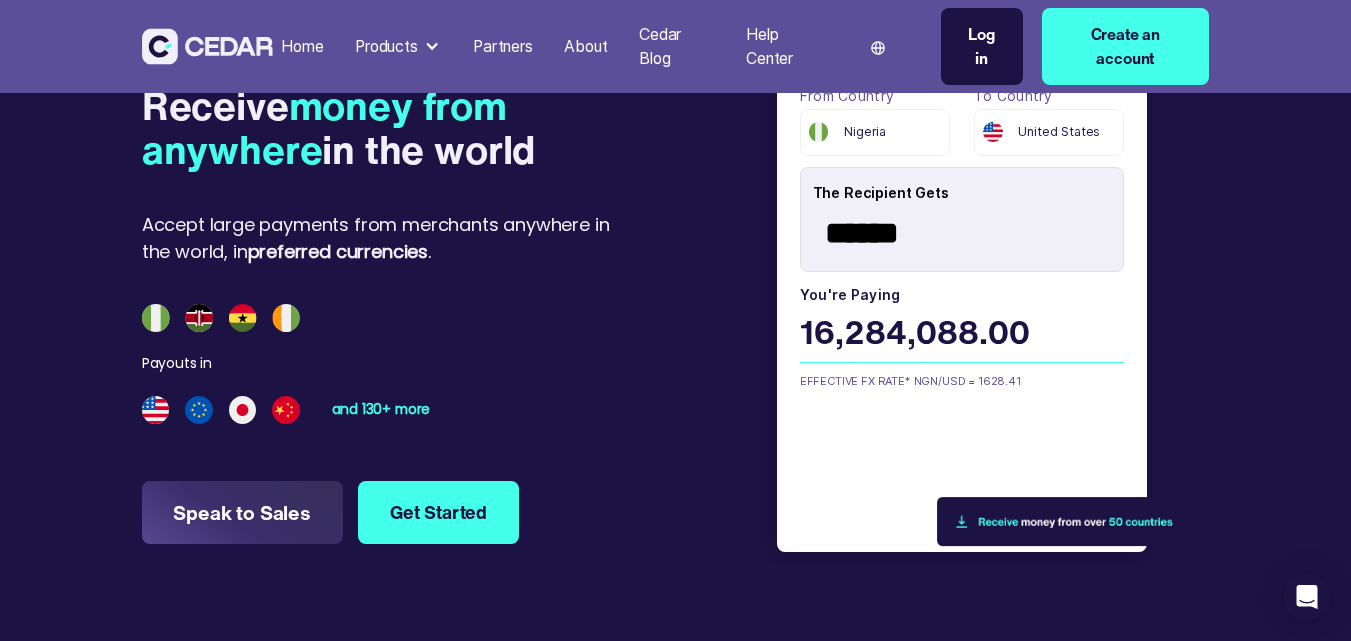 click on "Accept  Payment  from Merchants  Globally Businesses can now accept high-volume payments from merchants globally, in their preferred currencies. Speak to Sales Get Started Seamless and Speedy  Transactions With our seamless and speedy transactions, at T+1 settlement, businesses like yours can close deals faster, and focus on what truly matters - growing your business. Speak to Sales Get Started High Volume  Transactions Cedar supports businesses handling large payout volumes (up to $30,000,000), ensuring that payments are processed, no matter the scale. Speak to Sales Get Started Receive  money from anywhere  in the world Accept large payments from merchants anywhere in the world, in  preferred currencies . Payouts in and 130+ more Speak to Sales Get Started From country
[COUNTRY]
To country
[COUNTRY]
The Recipient Gets ****** You're paying 16,284,088.00 EFFECTIVE FX RATE*  NGN/USD = 1628.41 Thank you! Your submission has been received! Payouts in" at bounding box center [675, 1082] 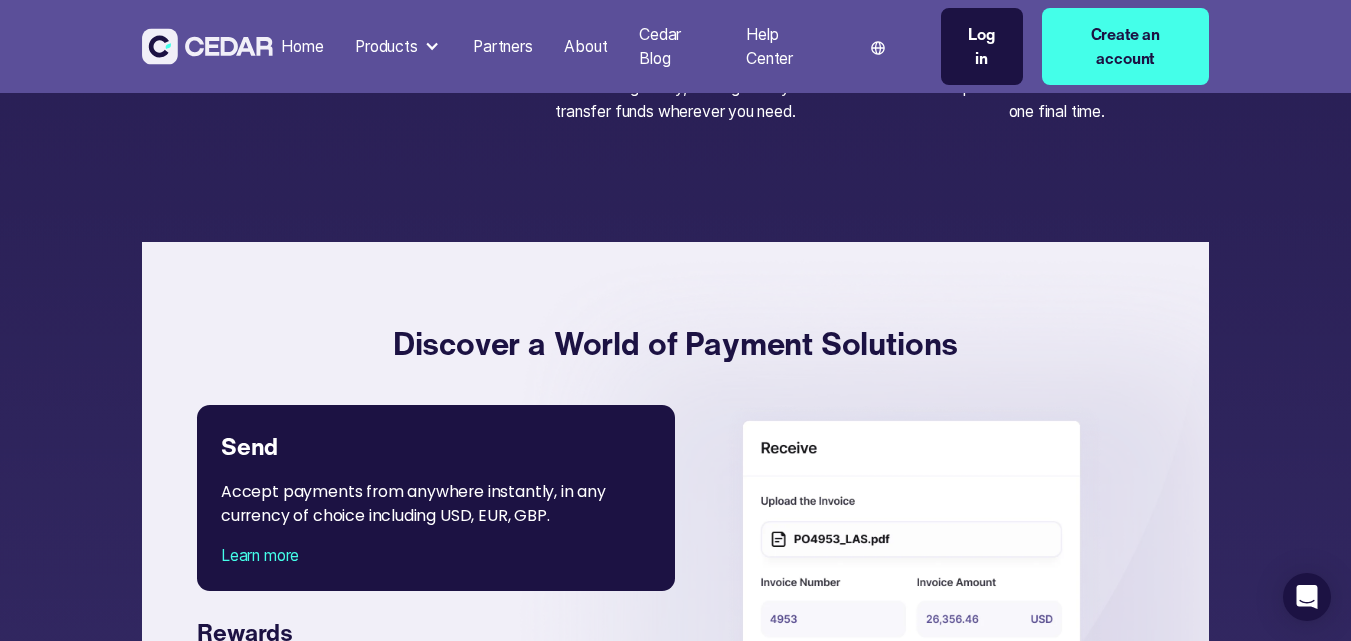 scroll, scrollTop: 3600, scrollLeft: 0, axis: vertical 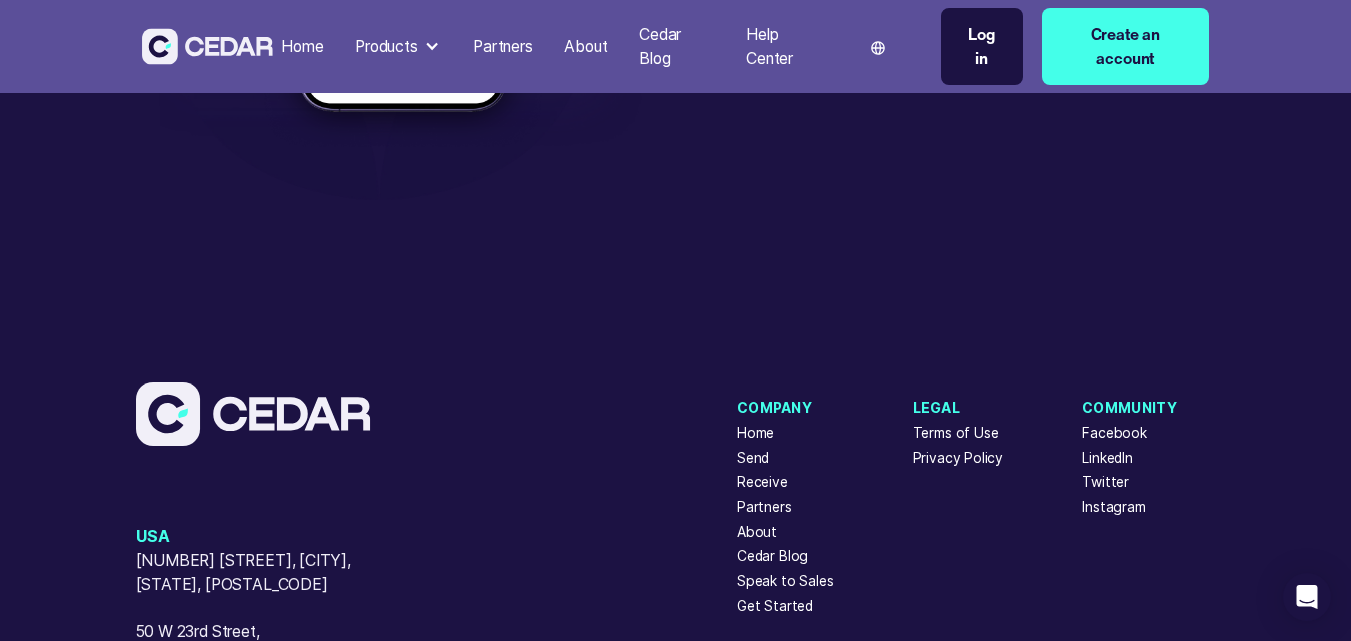 click on "Products" at bounding box center (386, 47) 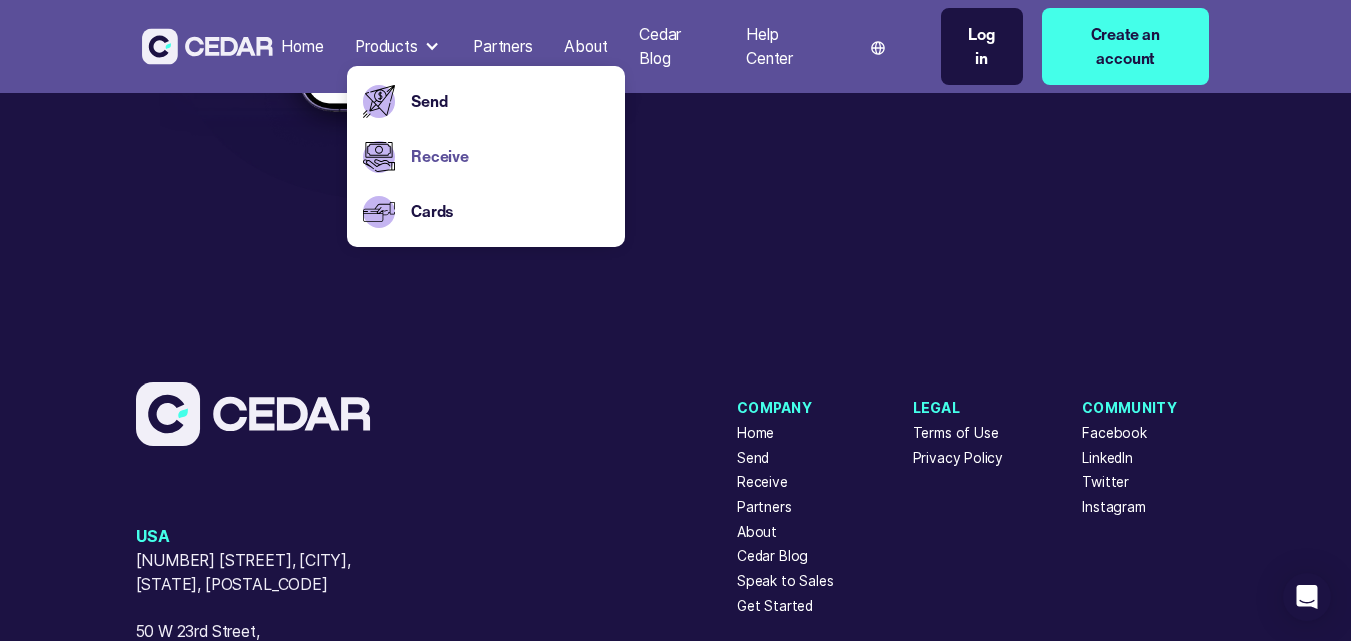 click on "Cards" at bounding box center [485, 212] 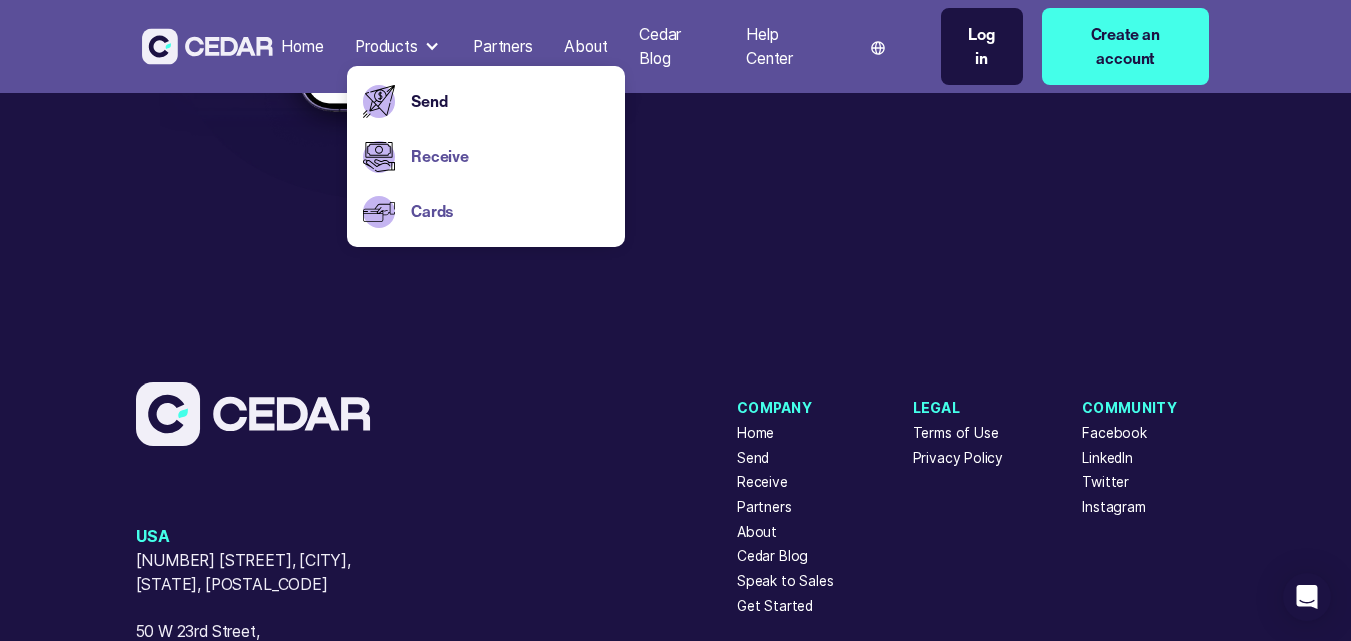 click on "Cards" at bounding box center (510, 212) 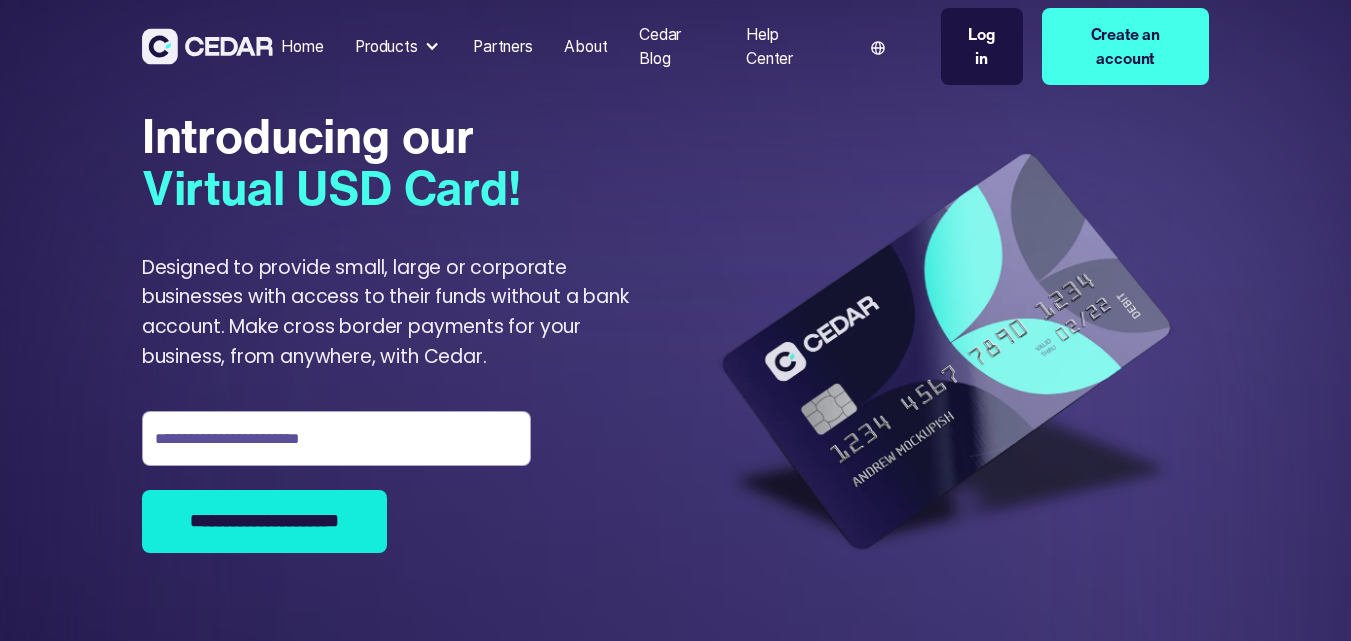 scroll, scrollTop: 0, scrollLeft: 0, axis: both 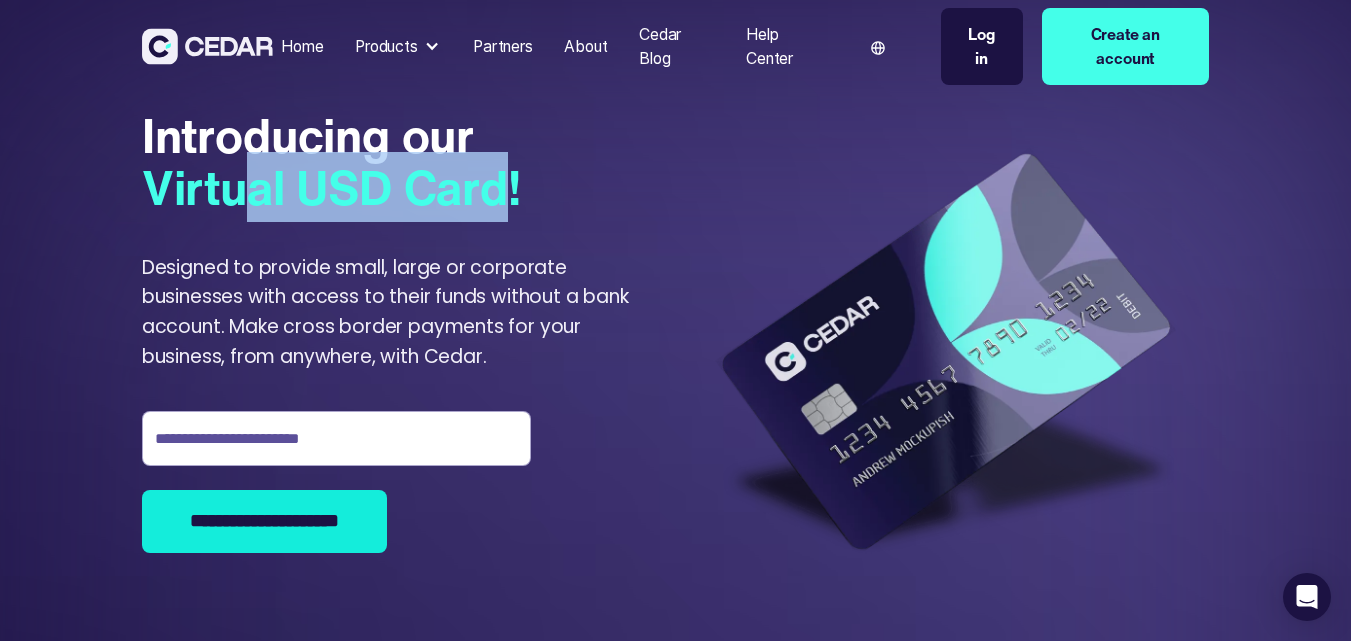 drag, startPoint x: 235, startPoint y: 173, endPoint x: 499, endPoint y: 204, distance: 265.81384 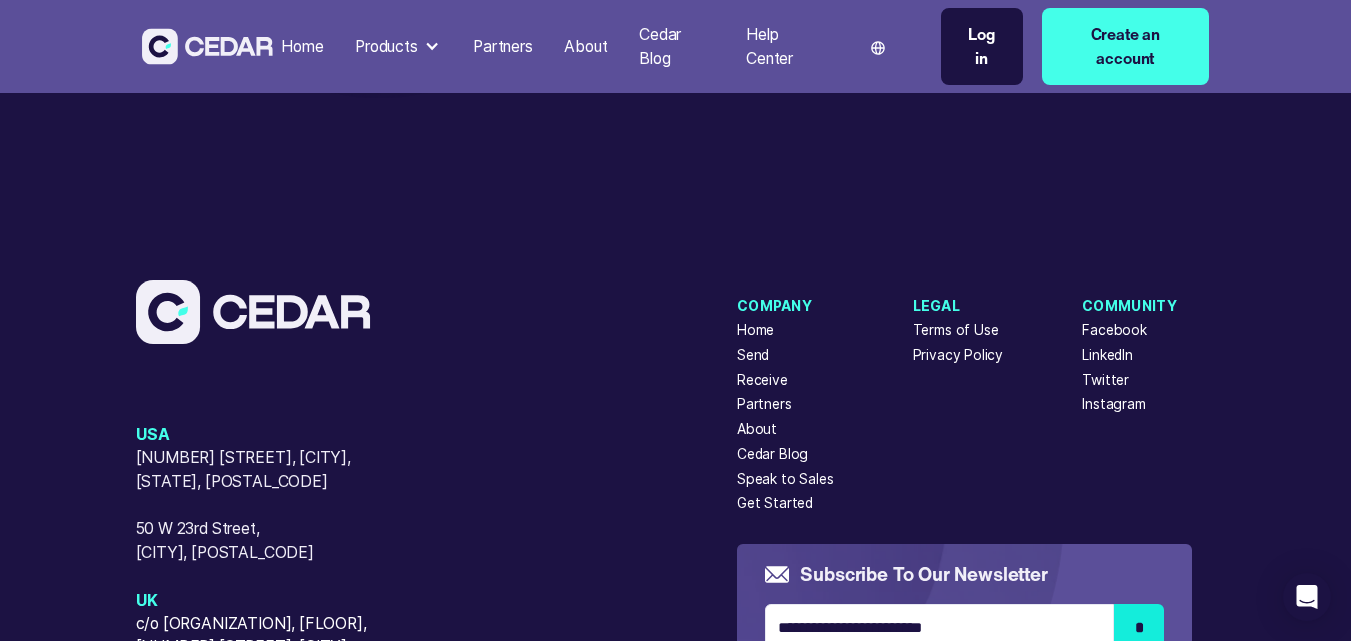 scroll, scrollTop: 5200, scrollLeft: 0, axis: vertical 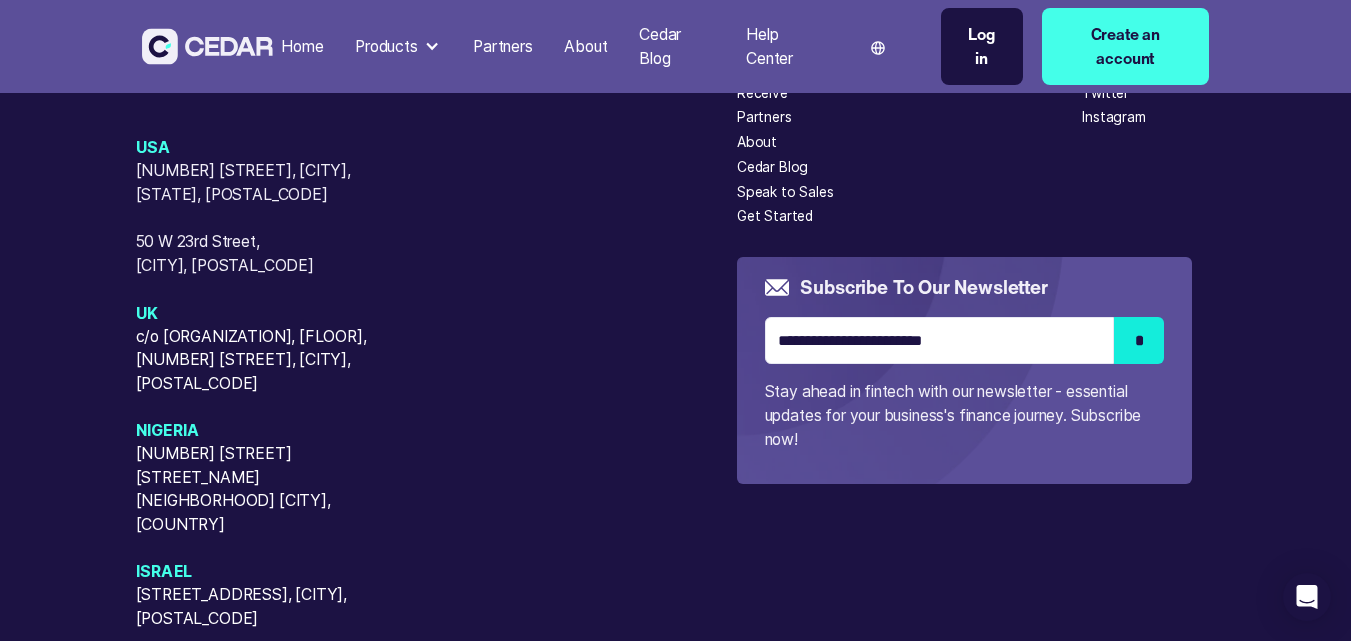 click at bounding box center [208, 46] 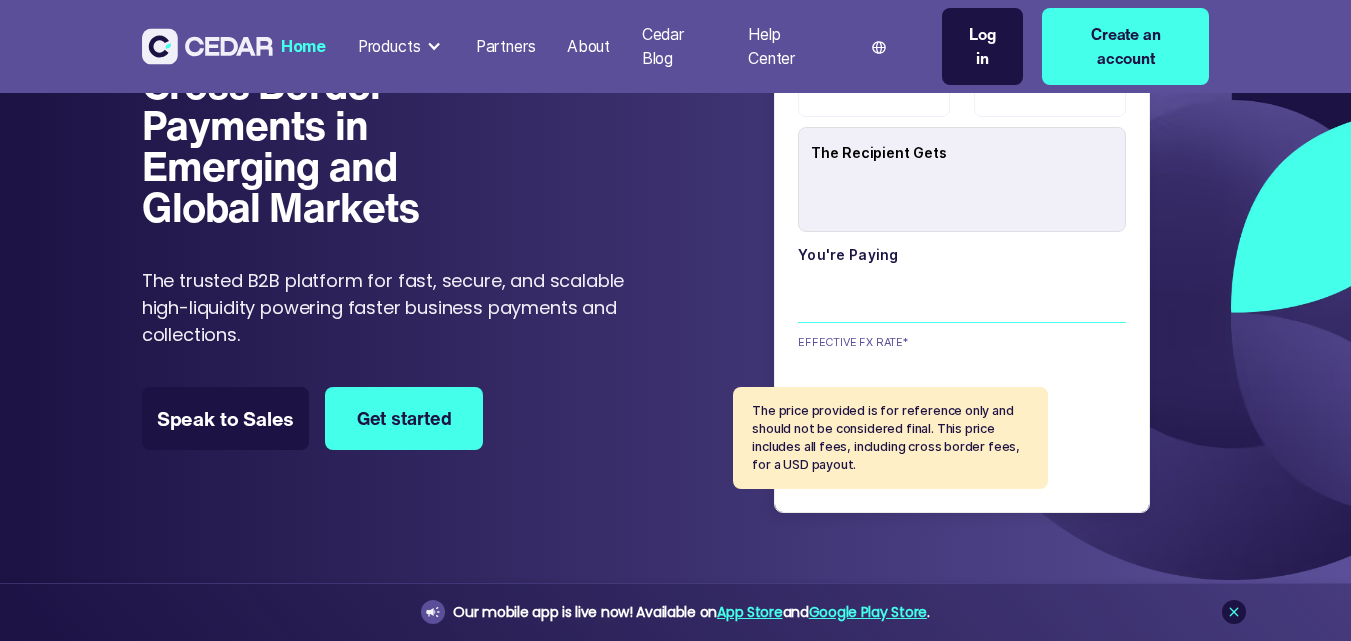 scroll, scrollTop: 200, scrollLeft: 0, axis: vertical 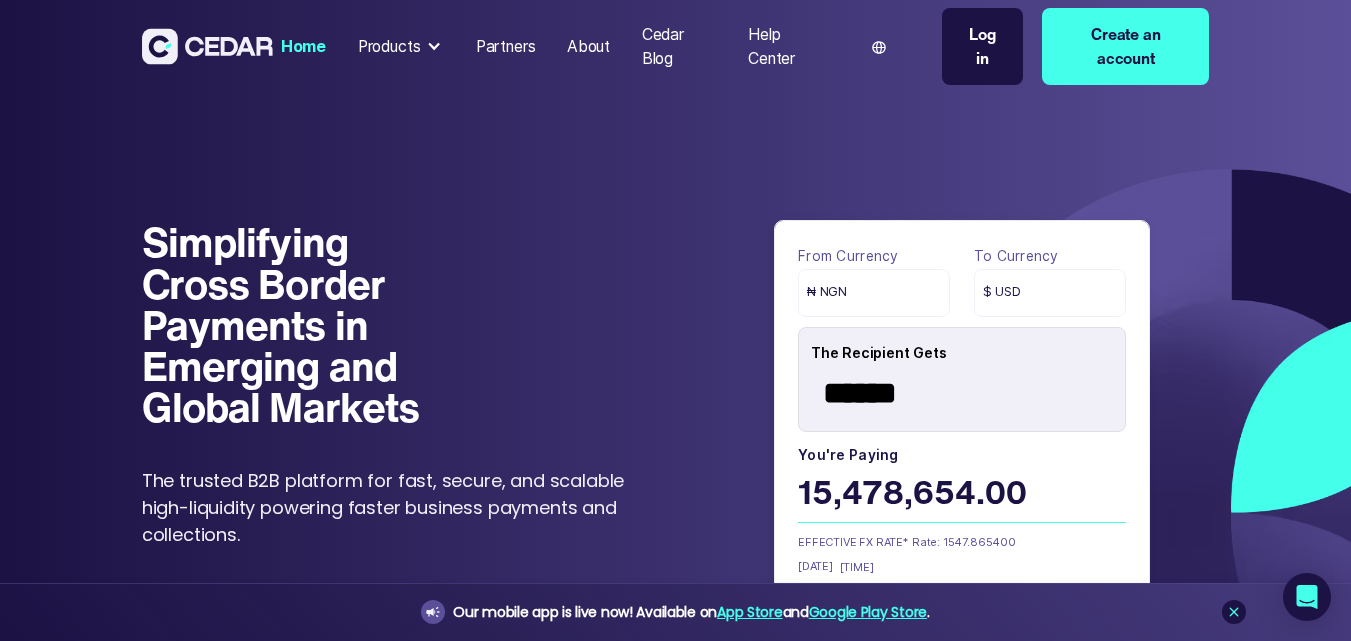 click on "Simplifying  Cross Border  Payments in  Emerging and  Global Markets Simplifying  Cross Border  Payments in  Emerging and  Global Markets The trusted B2B platform for fast, secure, and scalable high-liquidity powering faster business payments and collections. Speak to Sales Get started  From currency ₦ NGN To currency $ USD The Recipient Gets ****** You're paying 15,478,654.00 8/6/25 9:15:00 AM EFFECTIVE FX RATE*  Rate: 1547.865400 The price provided is for reference only and should not be considered final. This price includes all fees, including cross border fees, for a USD payout. Thank you! Your submission has been received! Oops! Something went wrong while submitting the form. The price provided is for reference only and should not be considered final. This price includes all fees, including cross border fees, for a USD payout. To currency
$ USD
₣ CHF
¥ CNY
€ EUR
£ GBP
$ HKD
Payouts in" at bounding box center [675, 474] 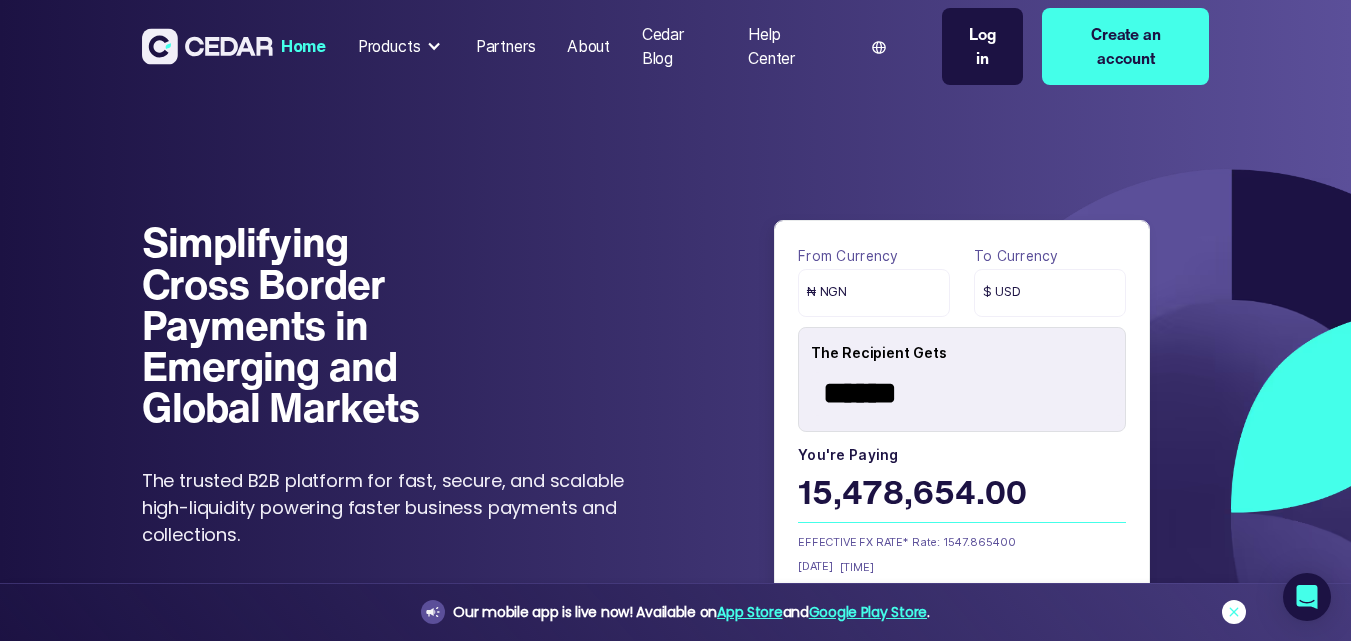 click 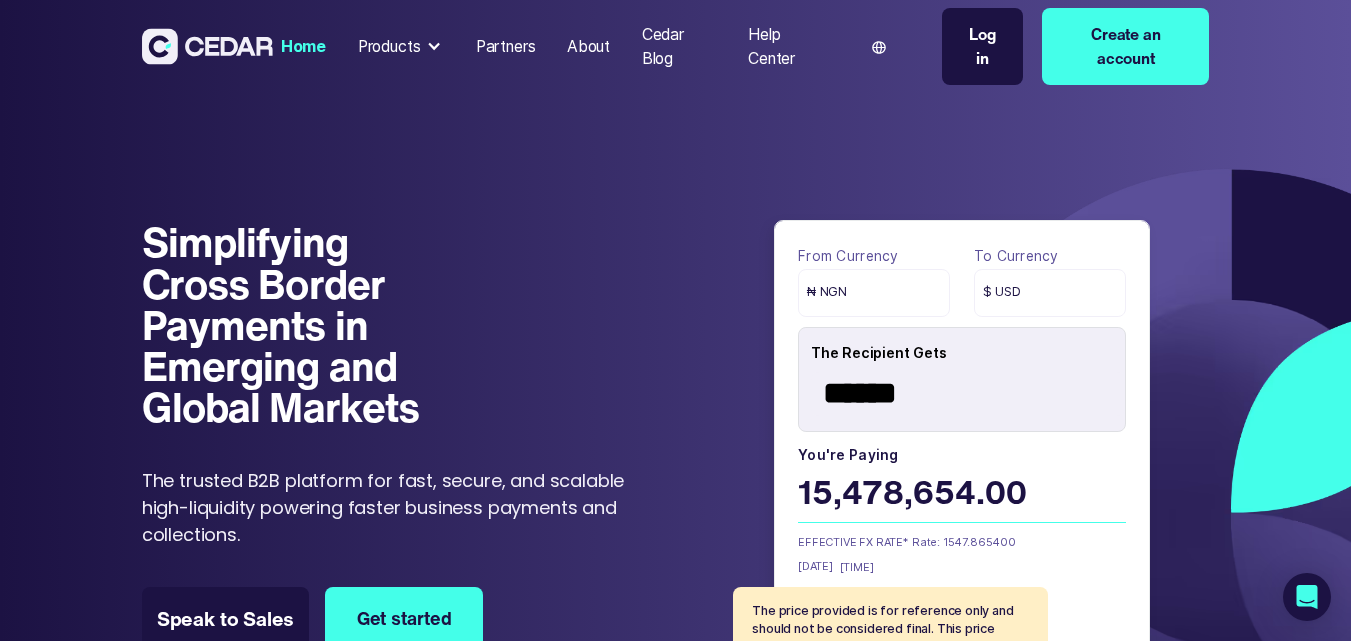 click on "Simplifying  Cross Border  Payments in  Emerging and  Global Markets Simplifying  Cross Border  Payments in  Emerging and  Global Markets The trusted B2B platform for fast, secure, and scalable high-liquidity powering faster business payments and collections. Speak to Sales Get started  From currency ₦ NGN To currency $ USD The Recipient Gets ****** You're paying 15,478,654.00 8/6/25 9:15:00 AM EFFECTIVE FX RATE*  Rate: 1547.865400 The price provided is for reference only and should not be considered final. This price includes all fees, including cross border fees, for a USD payout. Thank you! Your submission has been received! Oops! Something went wrong while submitting the form. The price provided is for reference only and should not be considered final. This price includes all fees, including cross border fees, for a USD payout. To currency
$ USD
₣ CHF
¥ CNY
€ EUR
£ GBP
$ HKD
Payouts in" at bounding box center [675, 474] 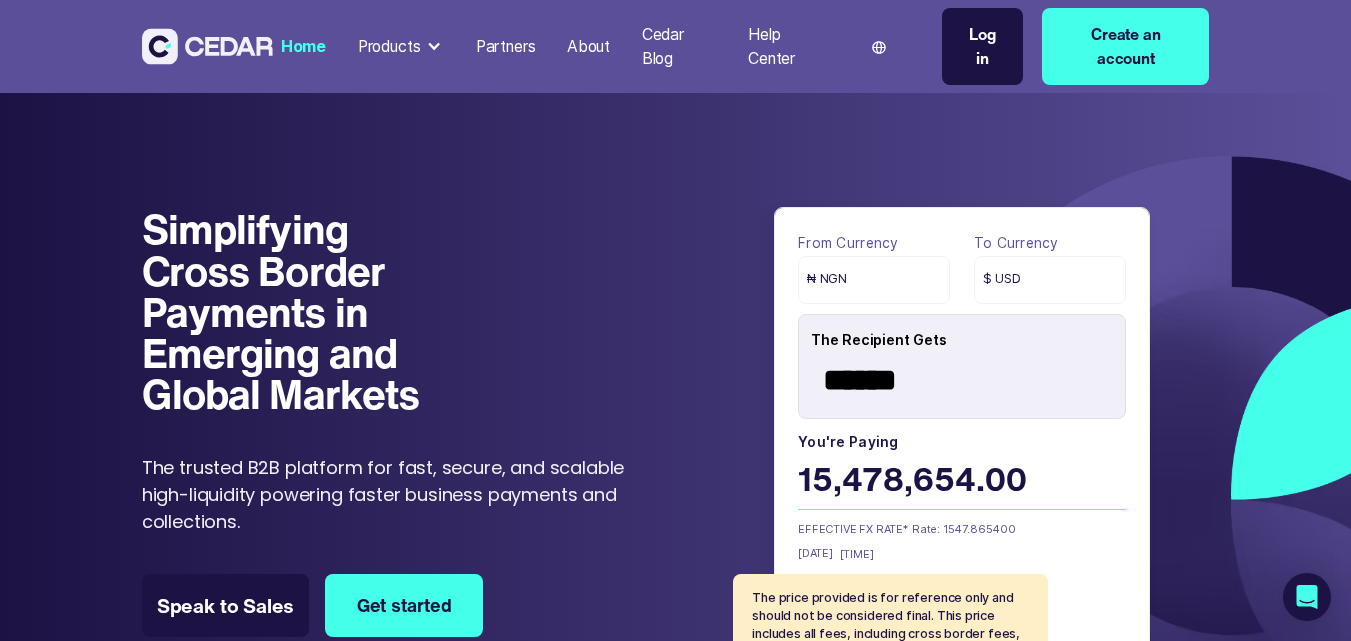 scroll, scrollTop: 0, scrollLeft: 0, axis: both 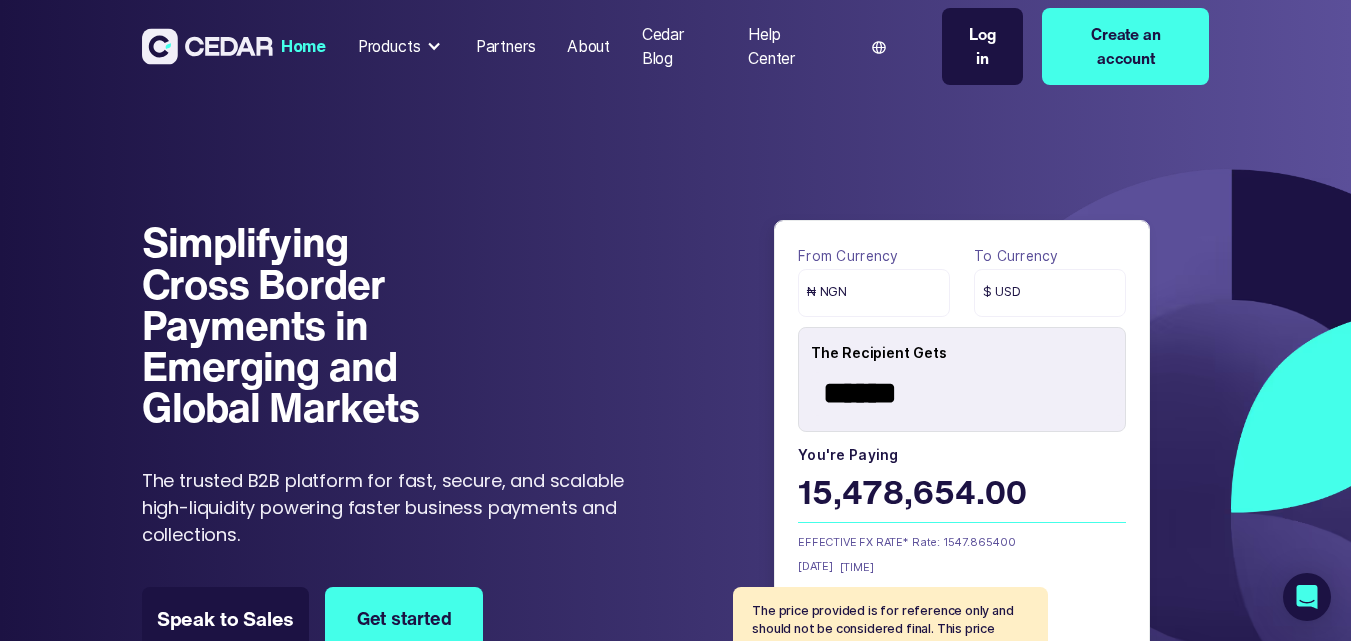 click at bounding box center [207, 46] 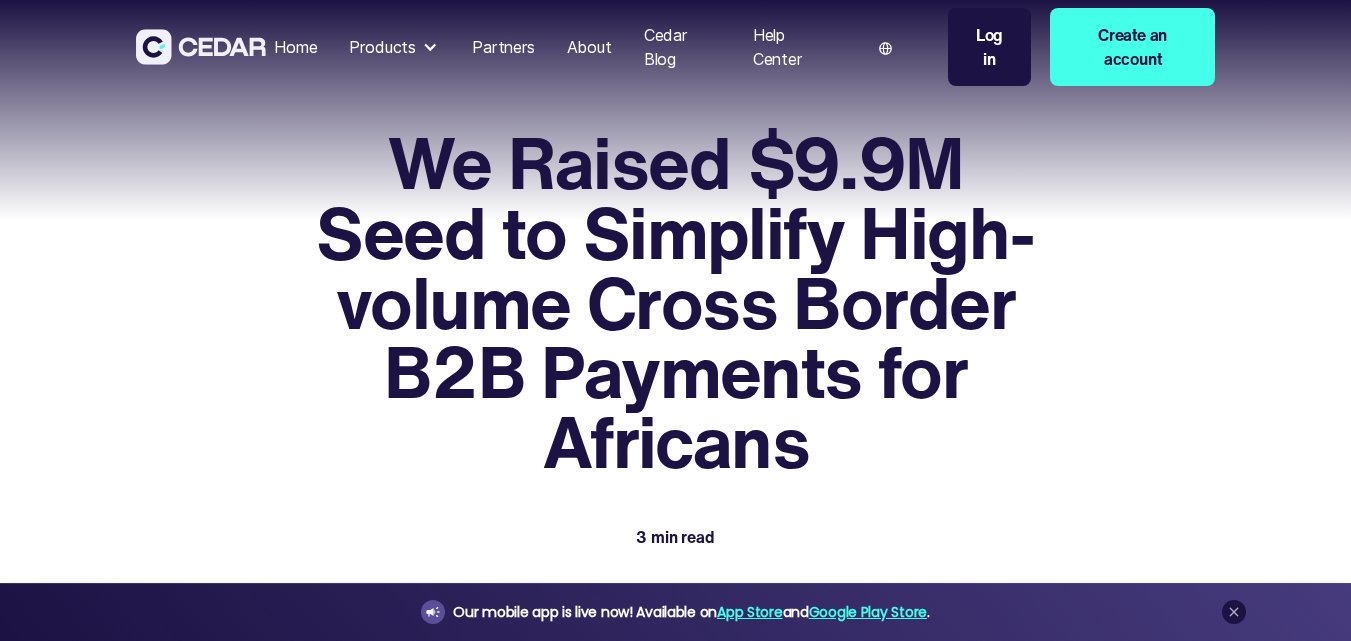 scroll, scrollTop: 0, scrollLeft: 0, axis: both 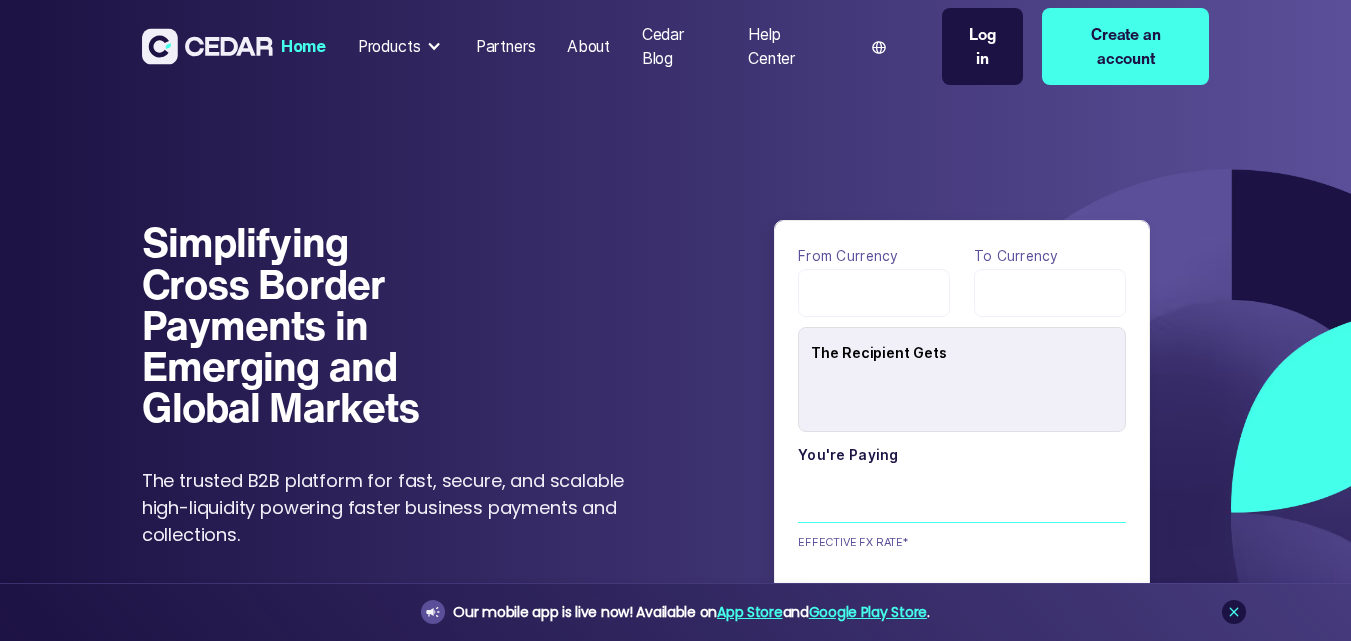 type on "******" 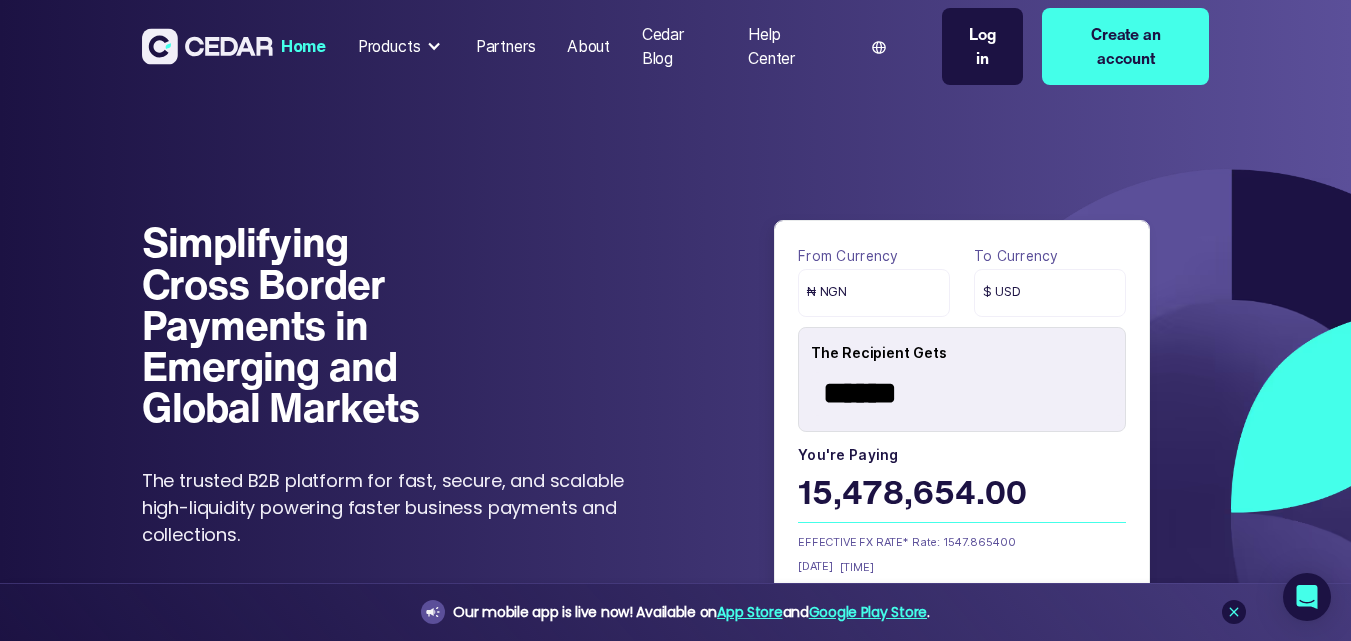 scroll, scrollTop: 7456, scrollLeft: 0, axis: vertical 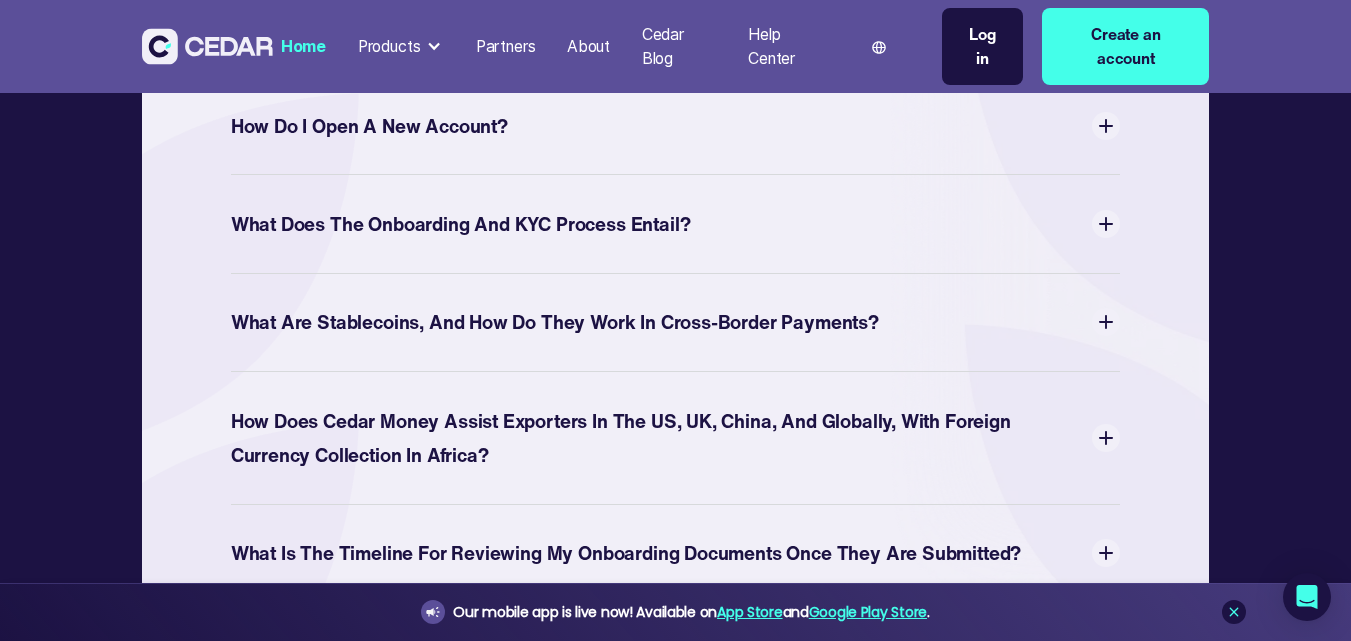 click on "What are Stablecoins, and how do they work in Cross-border Payments?" at bounding box center [555, 322] 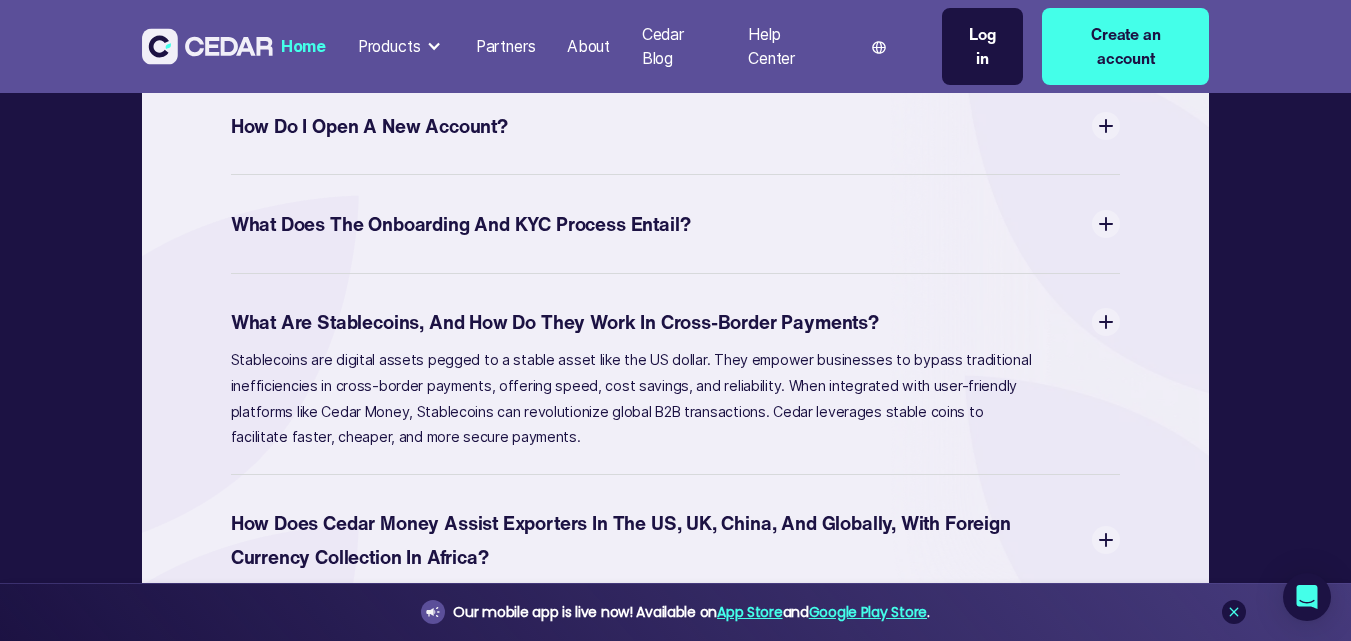 click at bounding box center (207, 46) 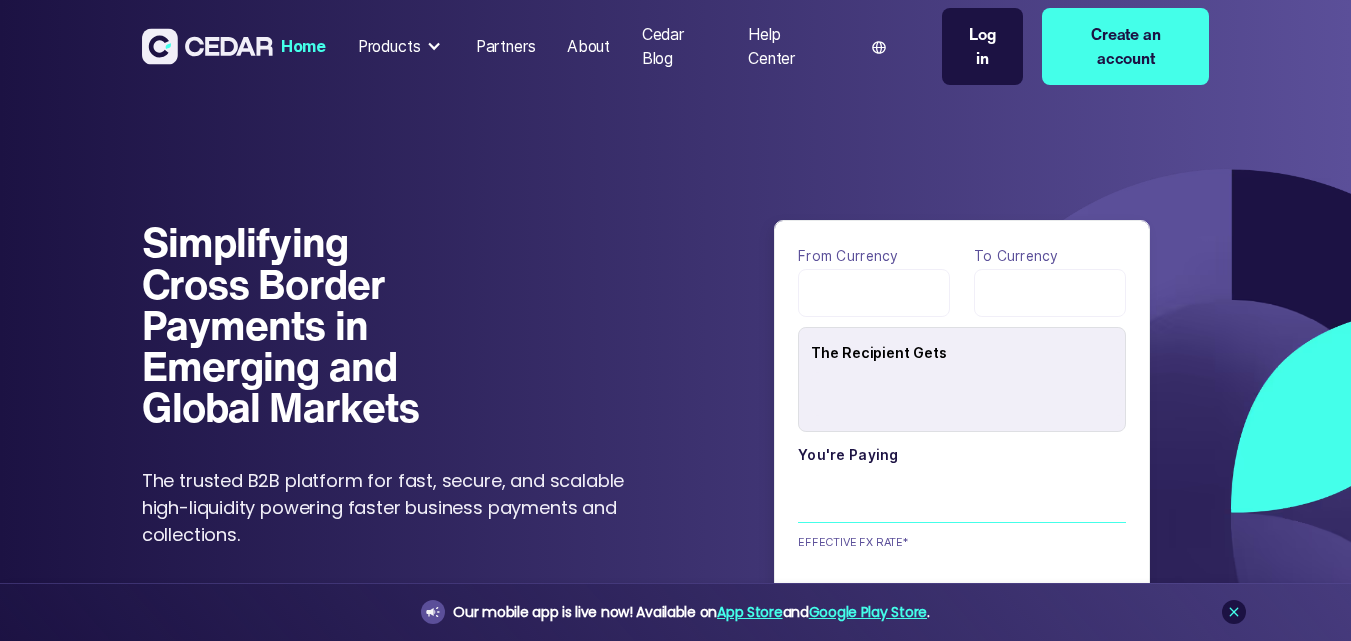 scroll, scrollTop: 0, scrollLeft: 0, axis: both 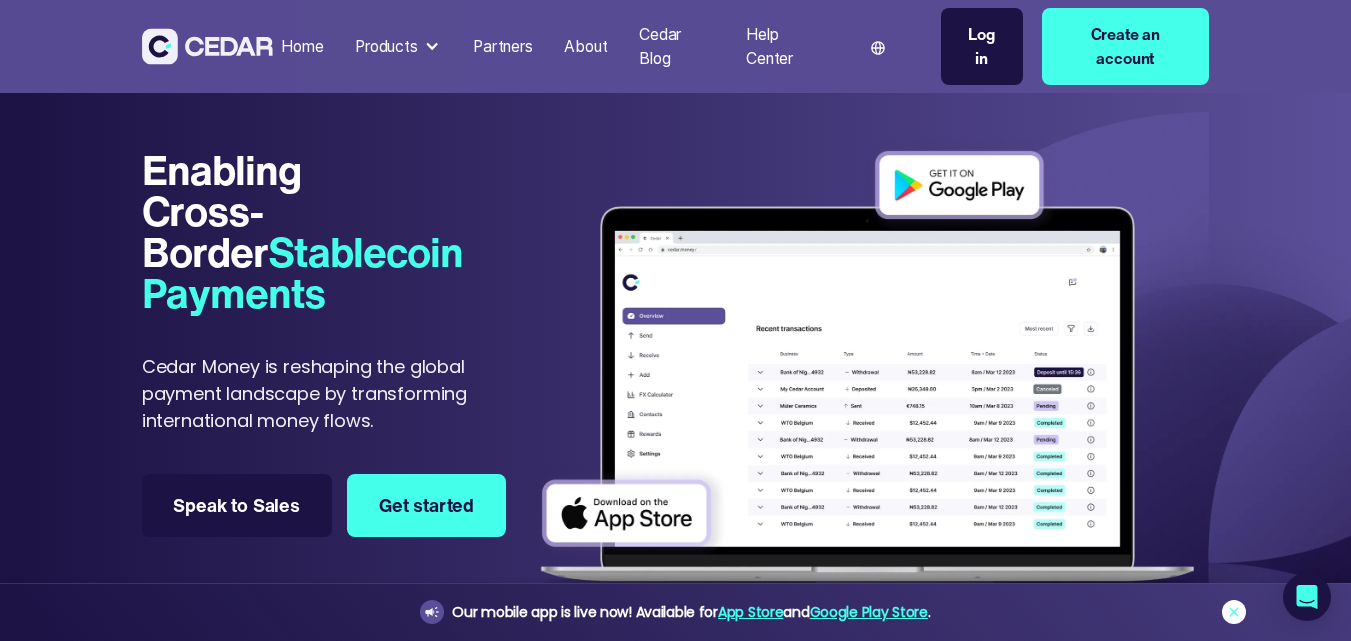 click 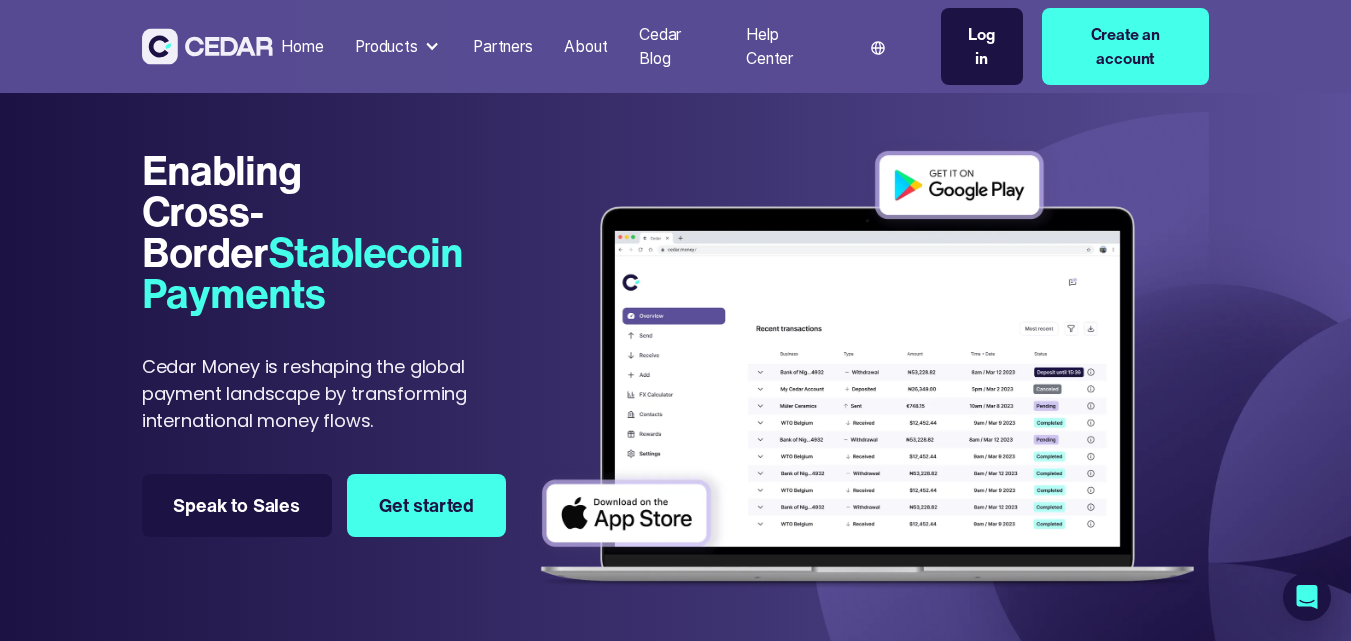 click at bounding box center [867, 370] 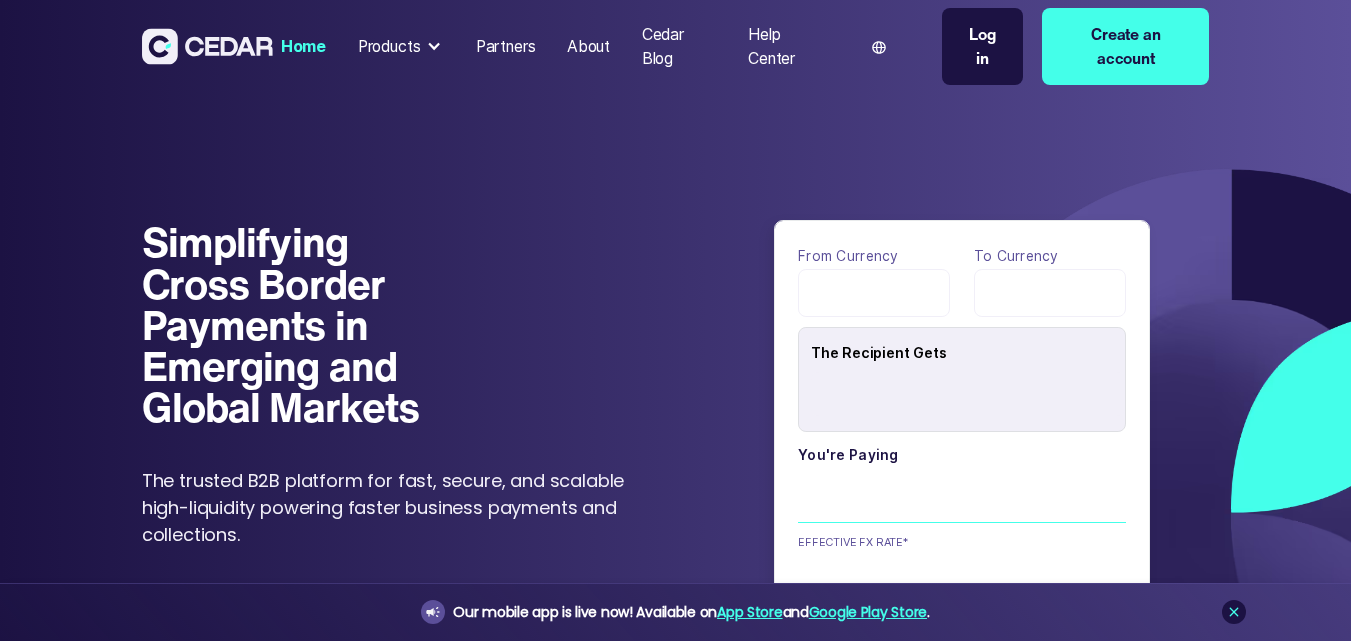 scroll, scrollTop: 0, scrollLeft: 0, axis: both 